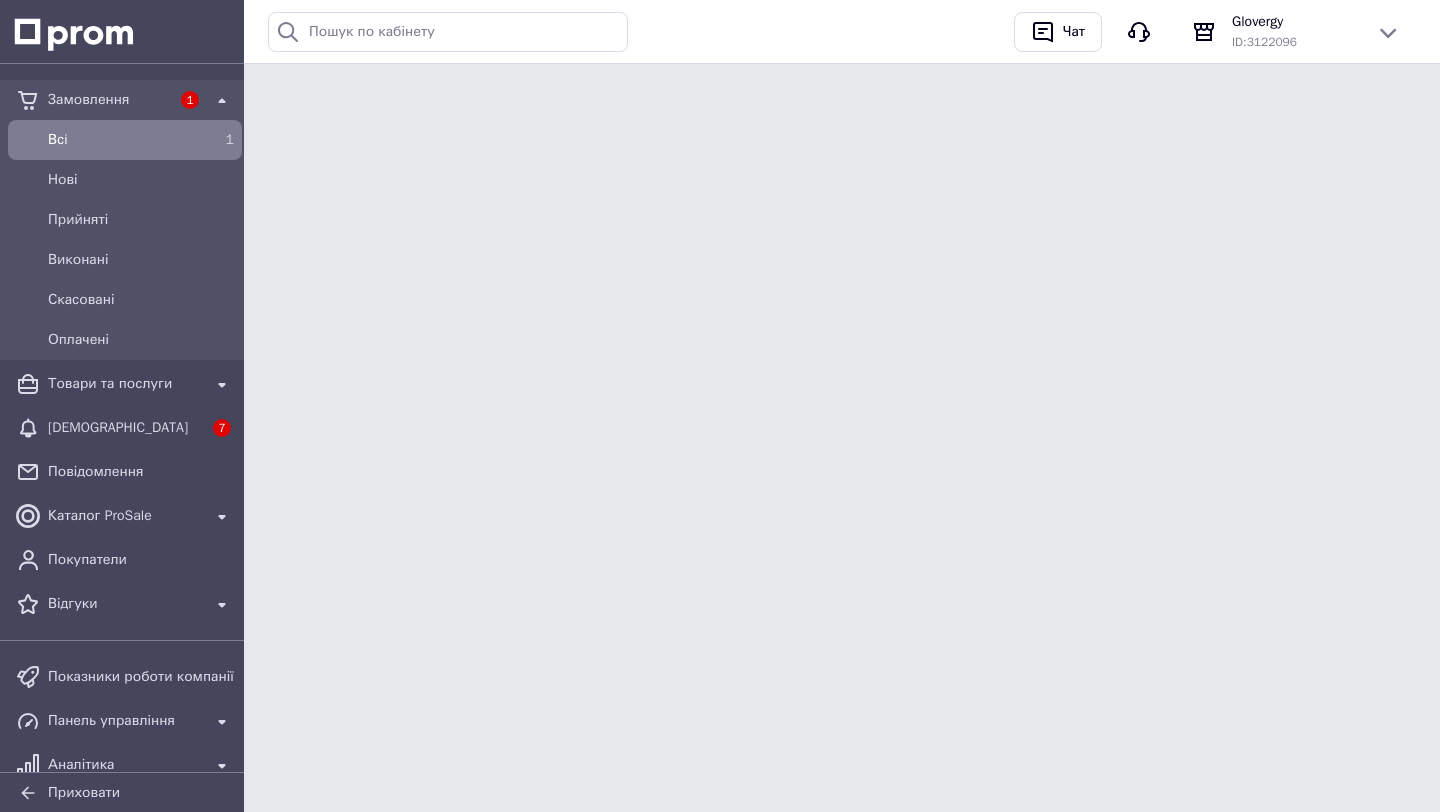 scroll, scrollTop: 0, scrollLeft: 0, axis: both 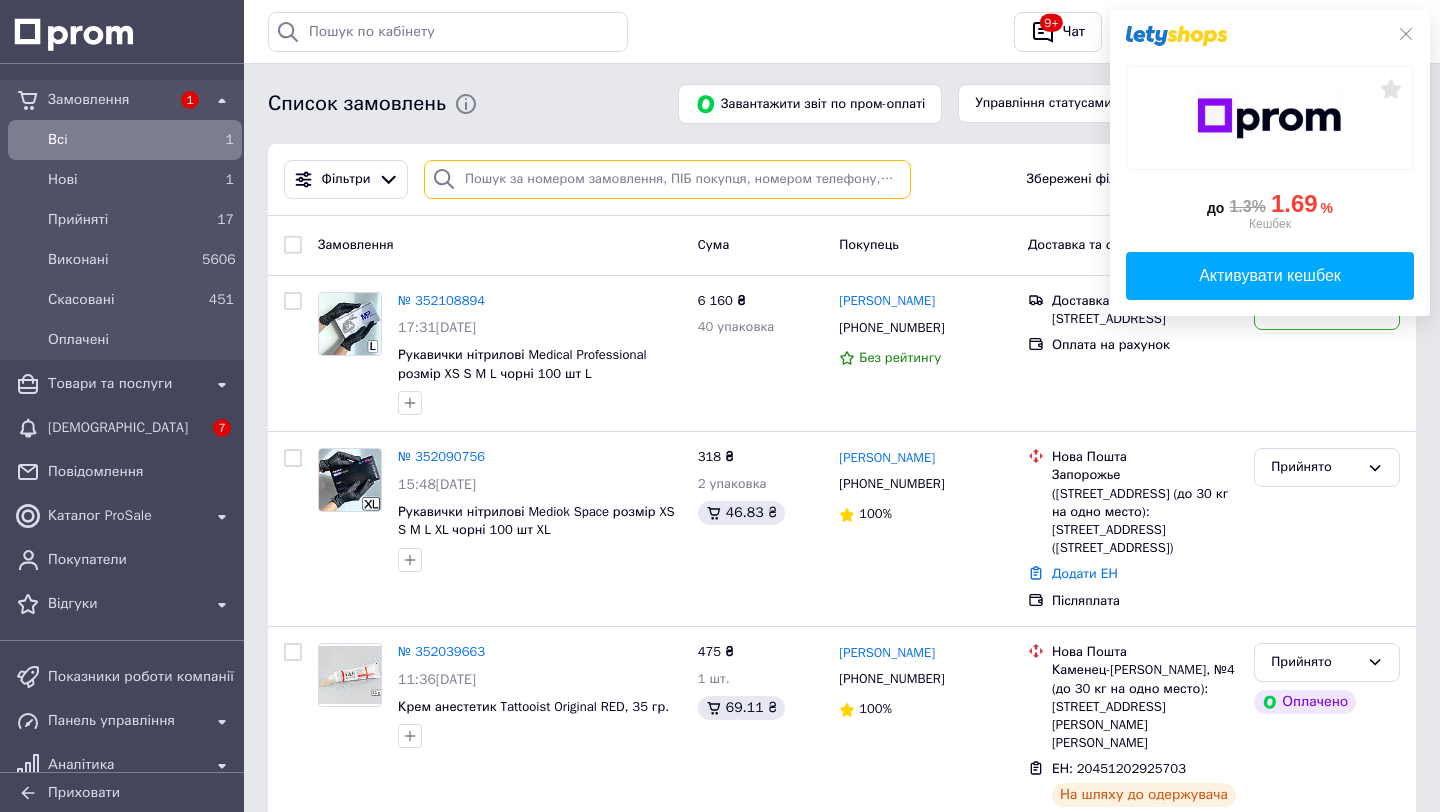 click at bounding box center (667, 179) 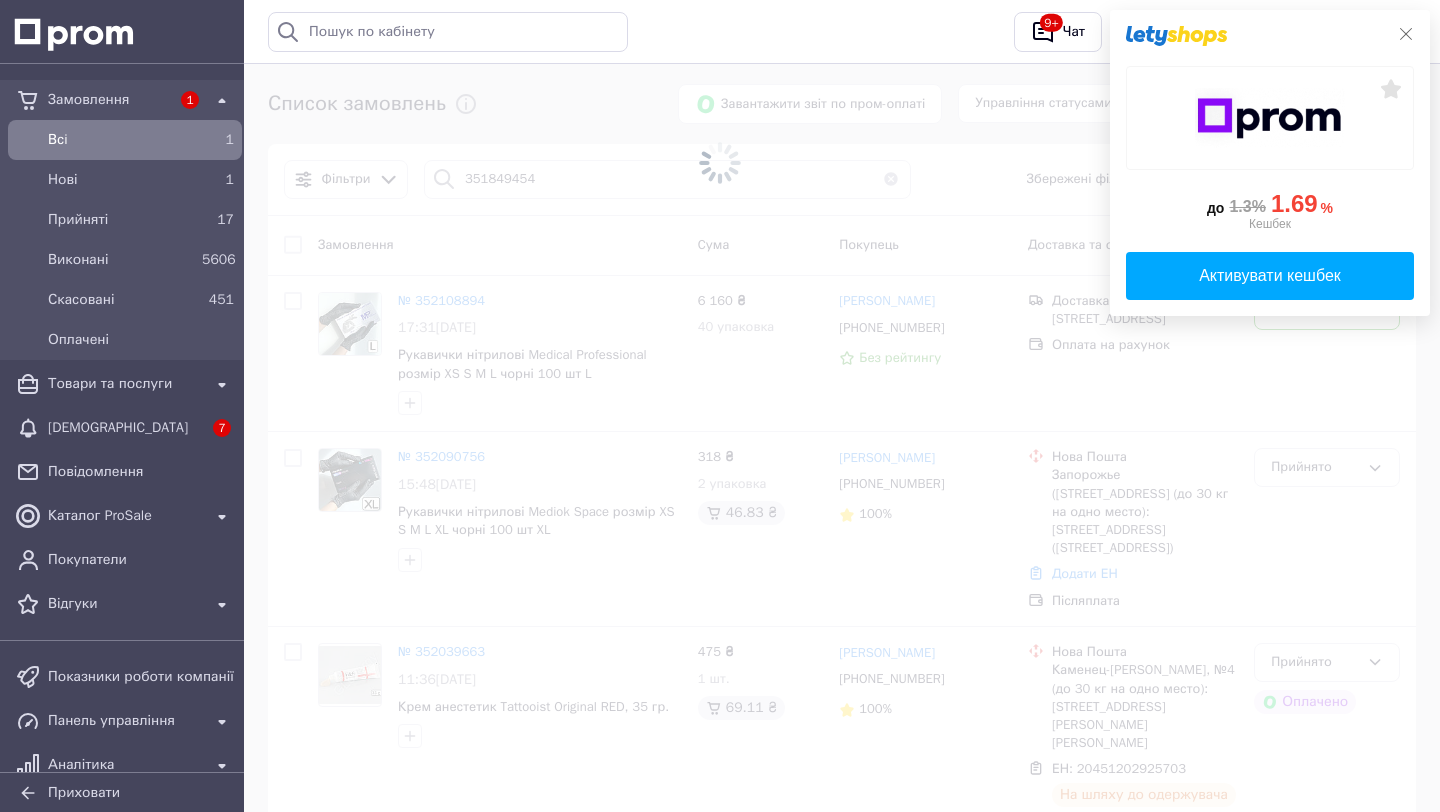 click 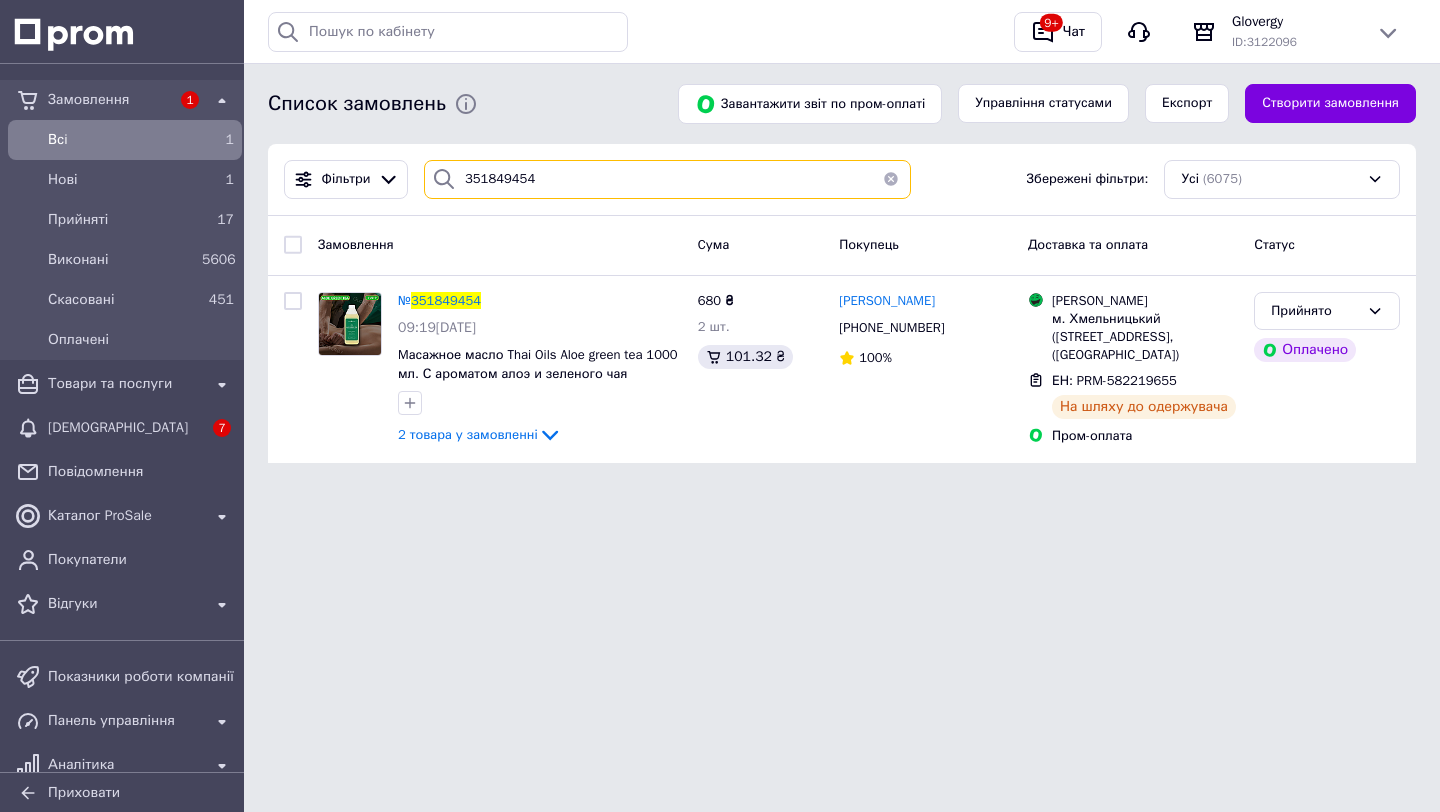 click on "351849454" at bounding box center [667, 179] 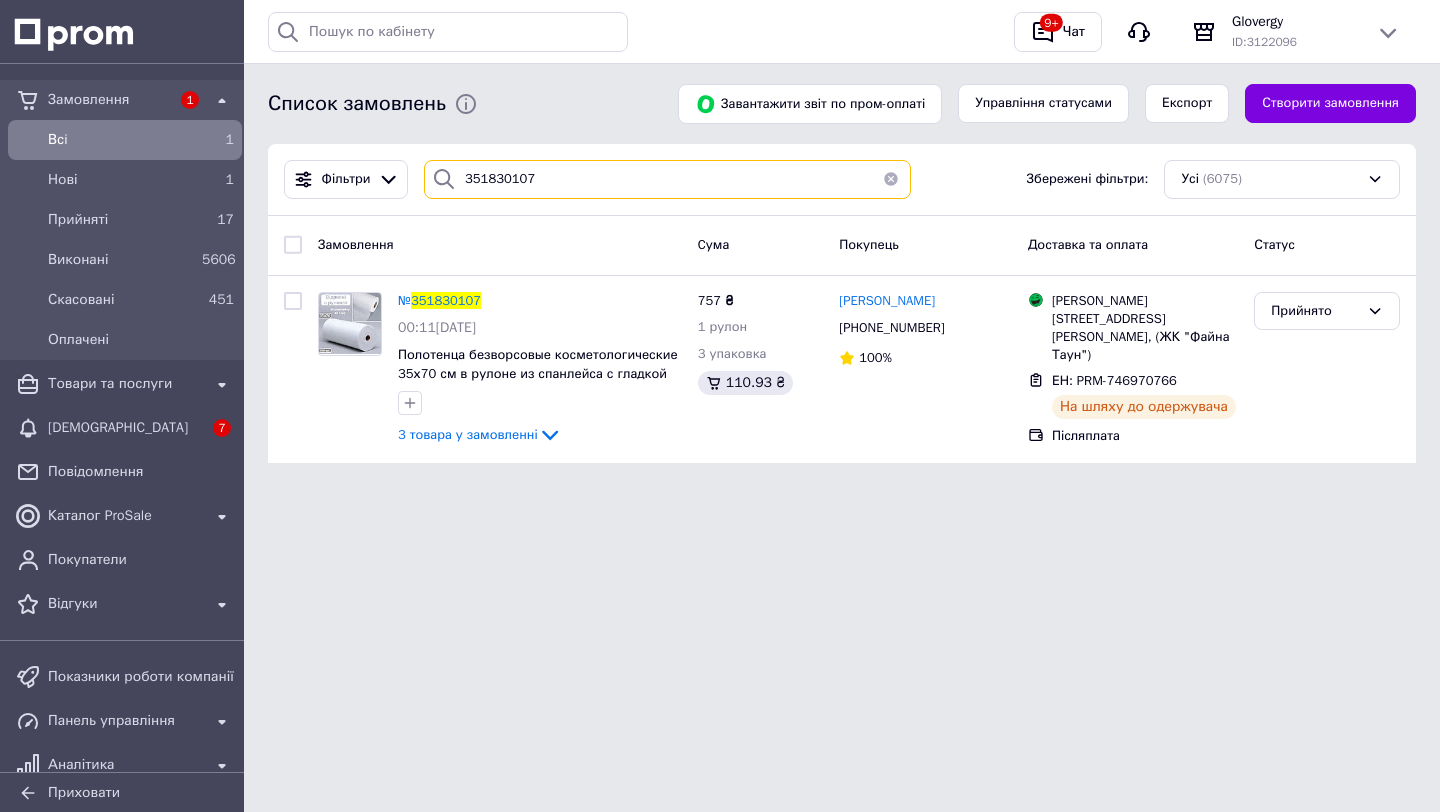 type on "351830107" 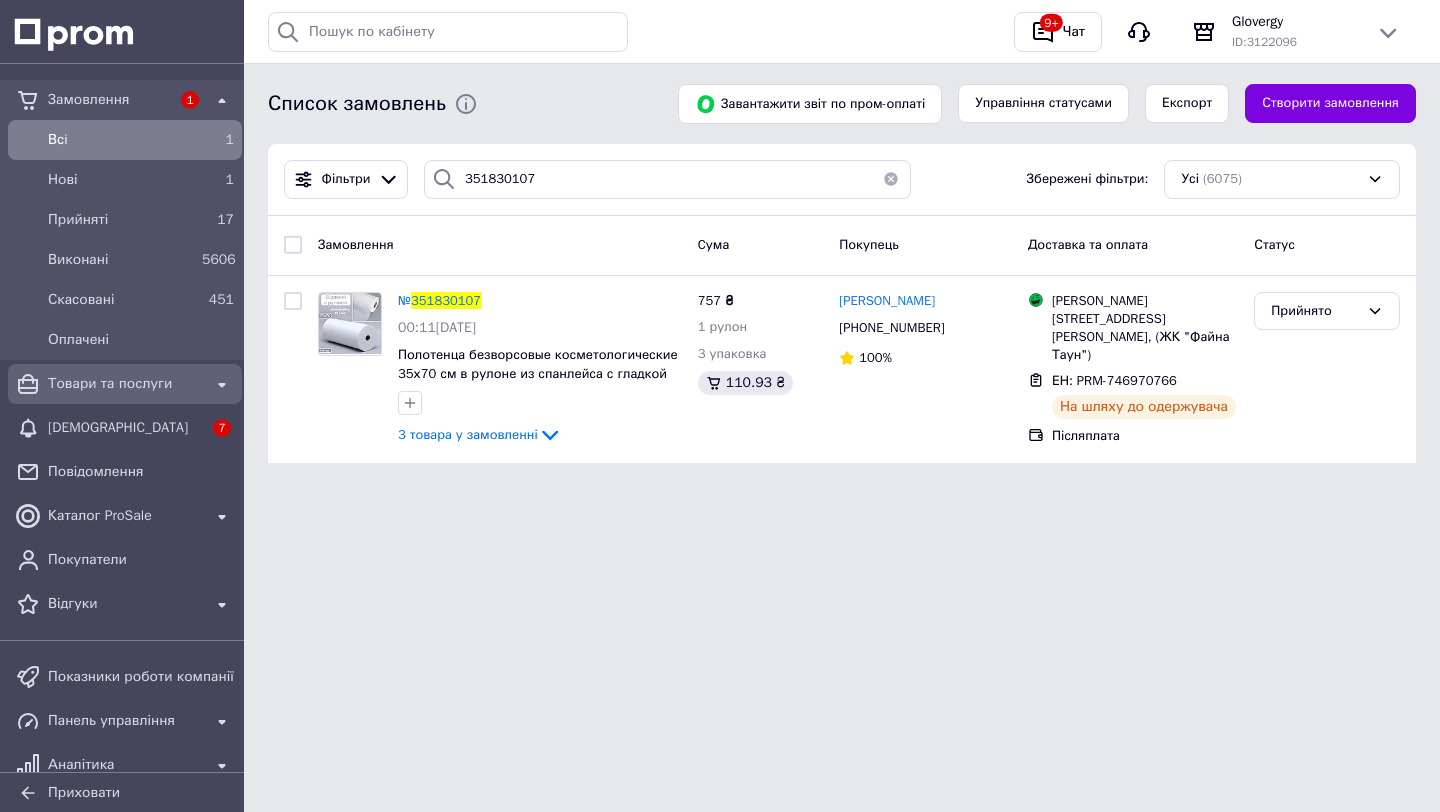 click on "Товари та послуги" at bounding box center (125, 384) 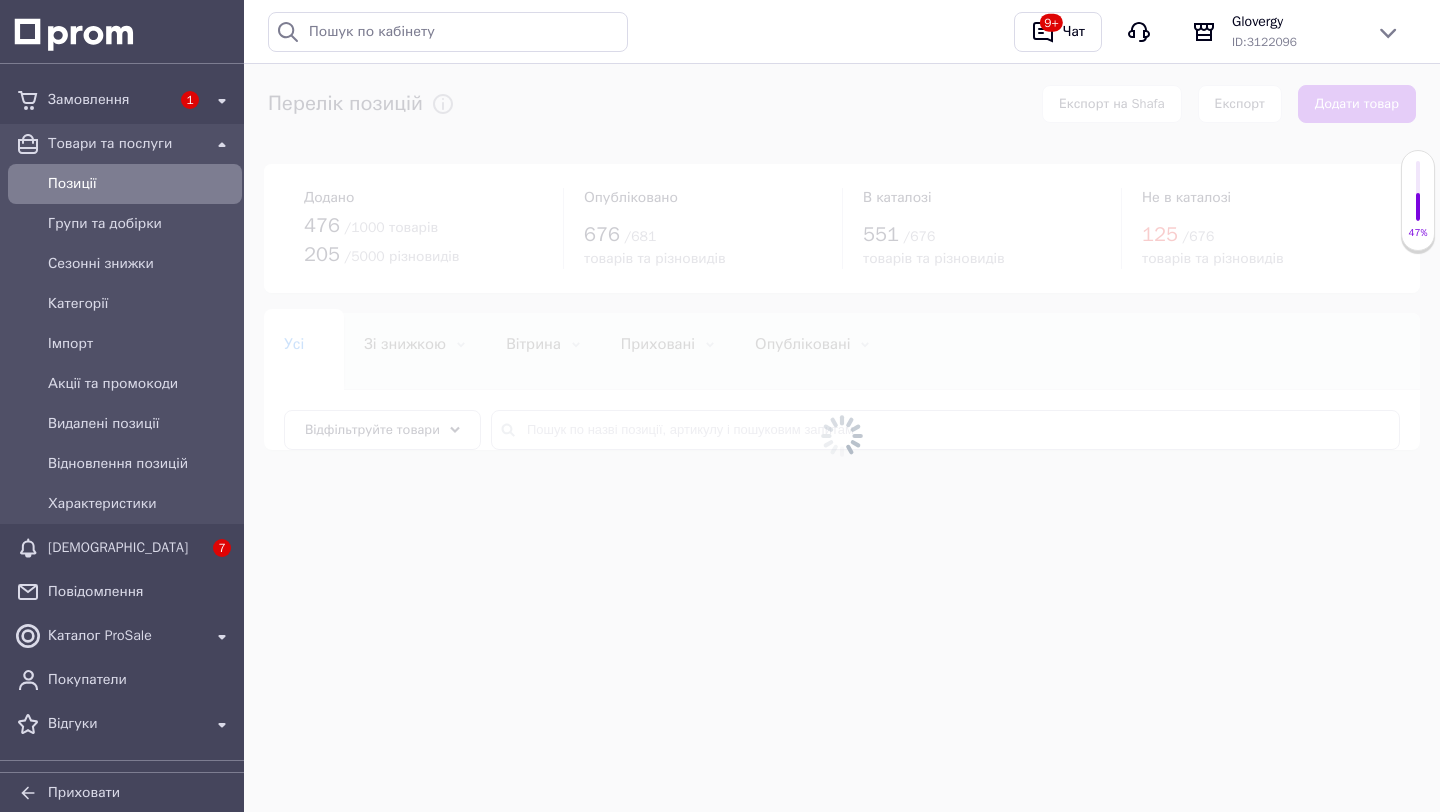 click at bounding box center (842, 436) 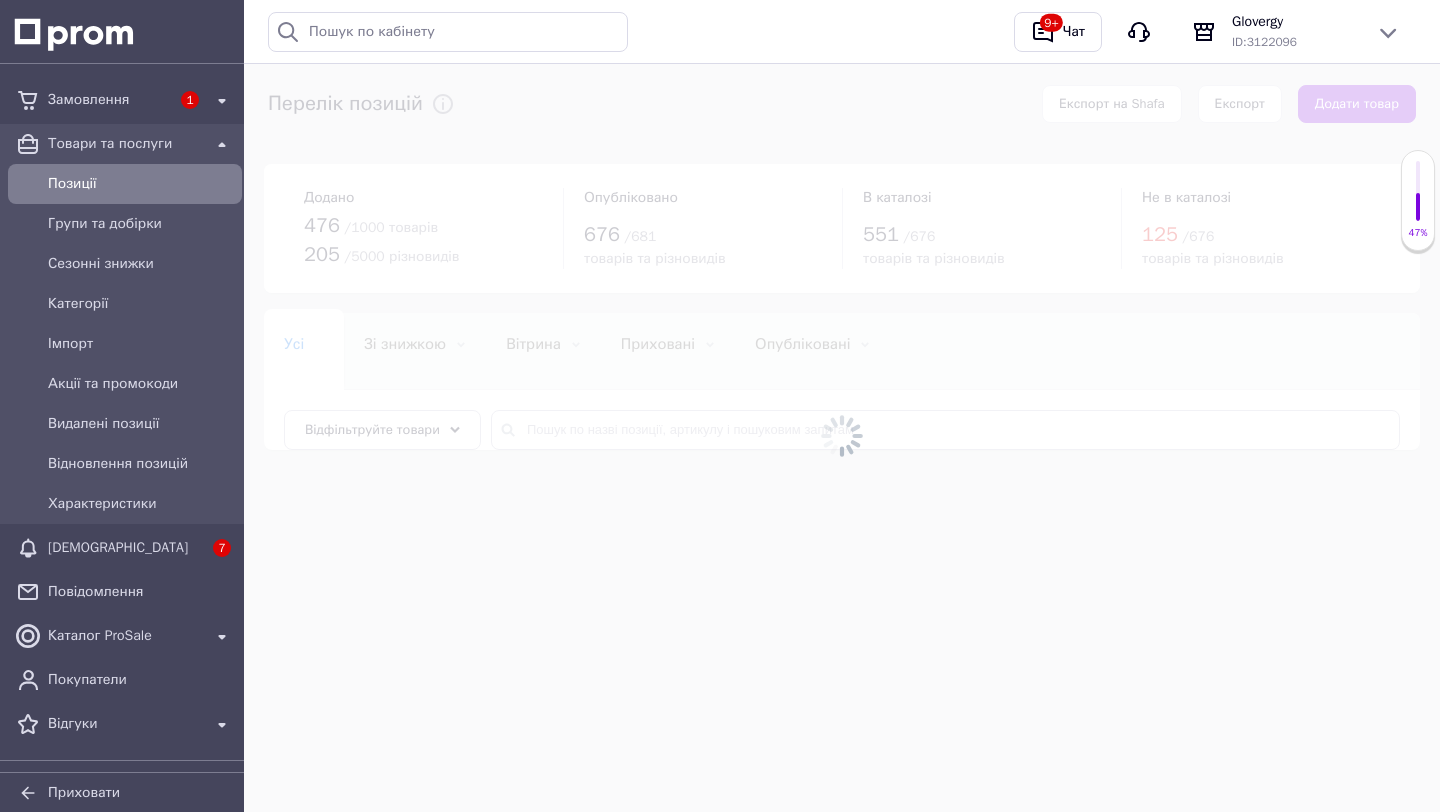 click at bounding box center (842, 436) 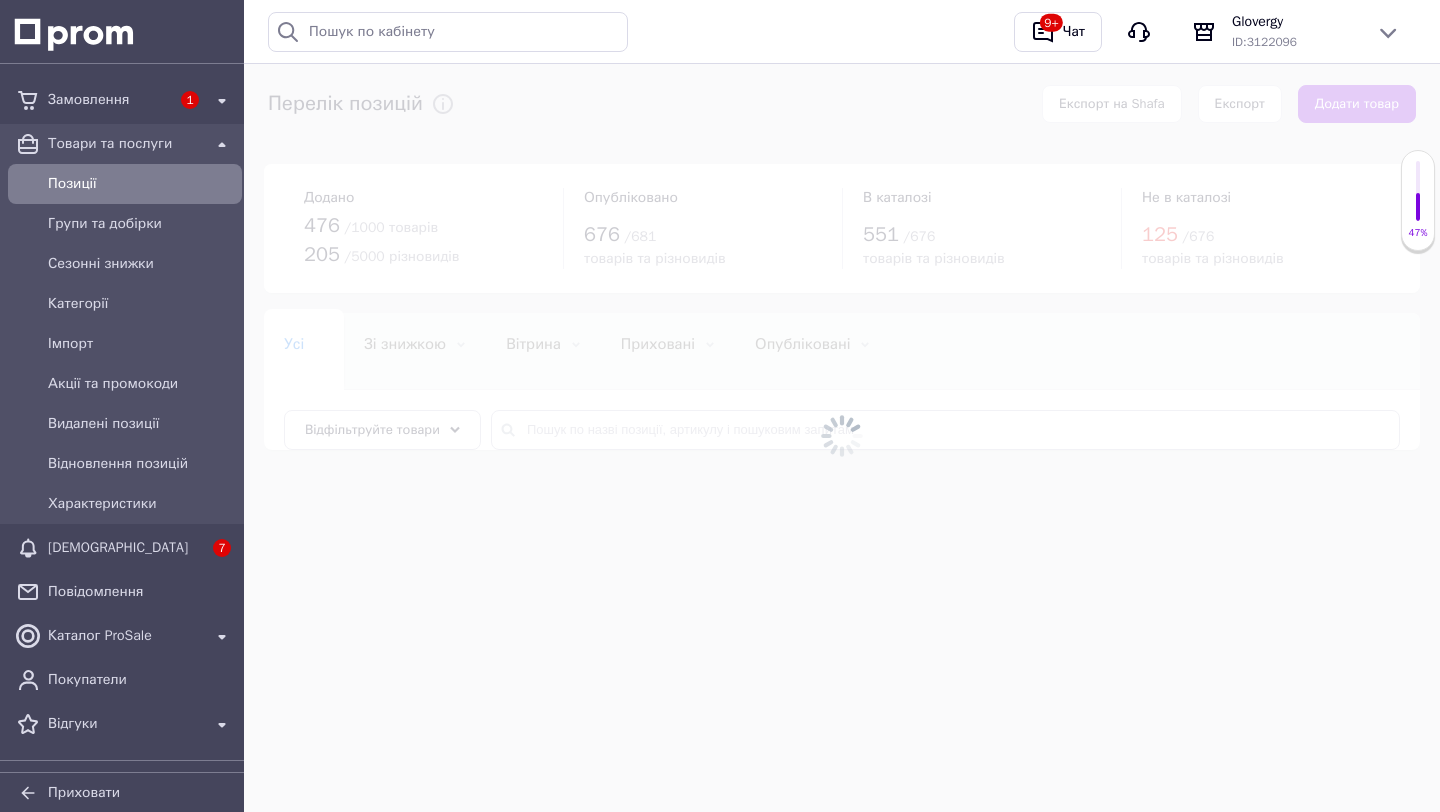 click at bounding box center [842, 436] 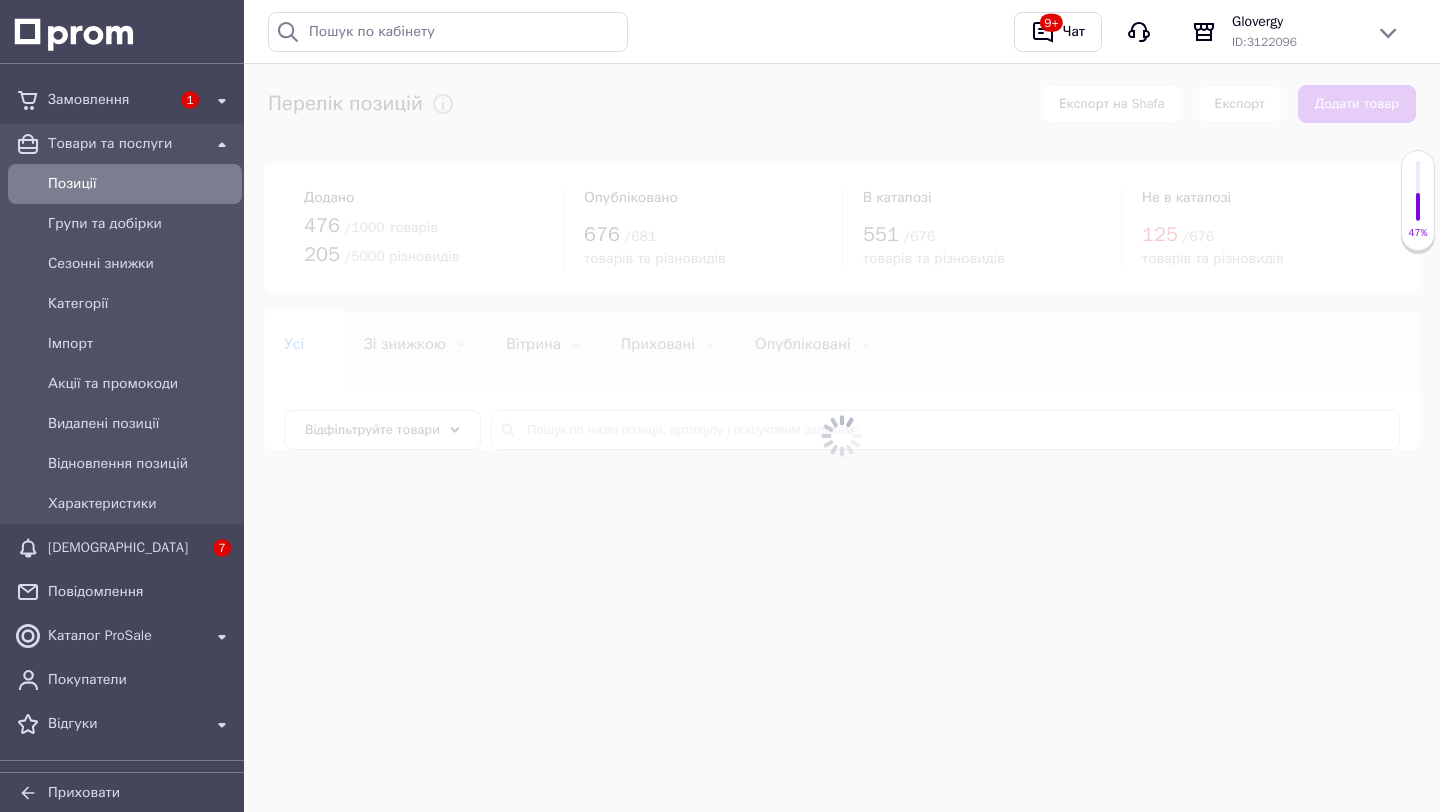 click at bounding box center (842, 436) 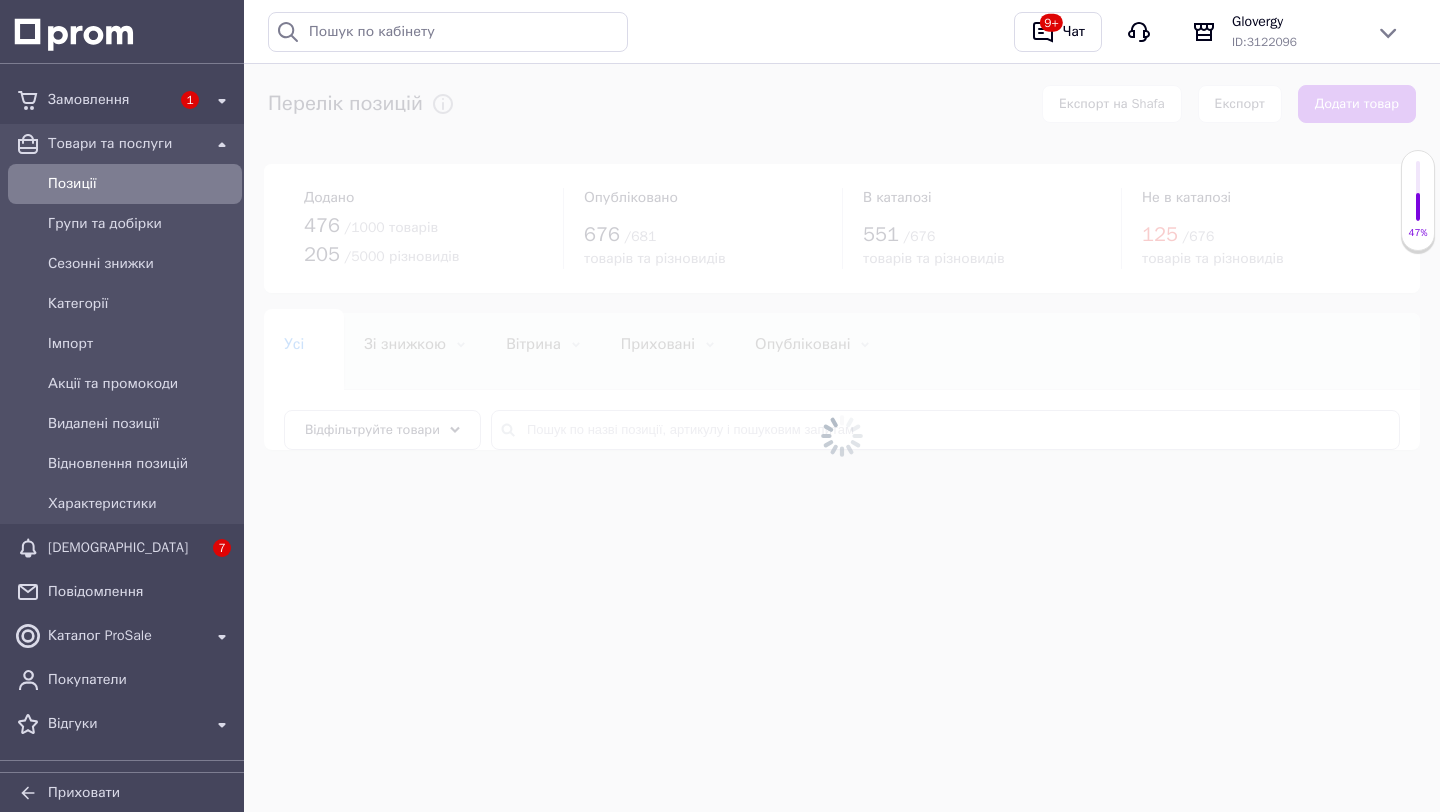 click at bounding box center [842, 436] 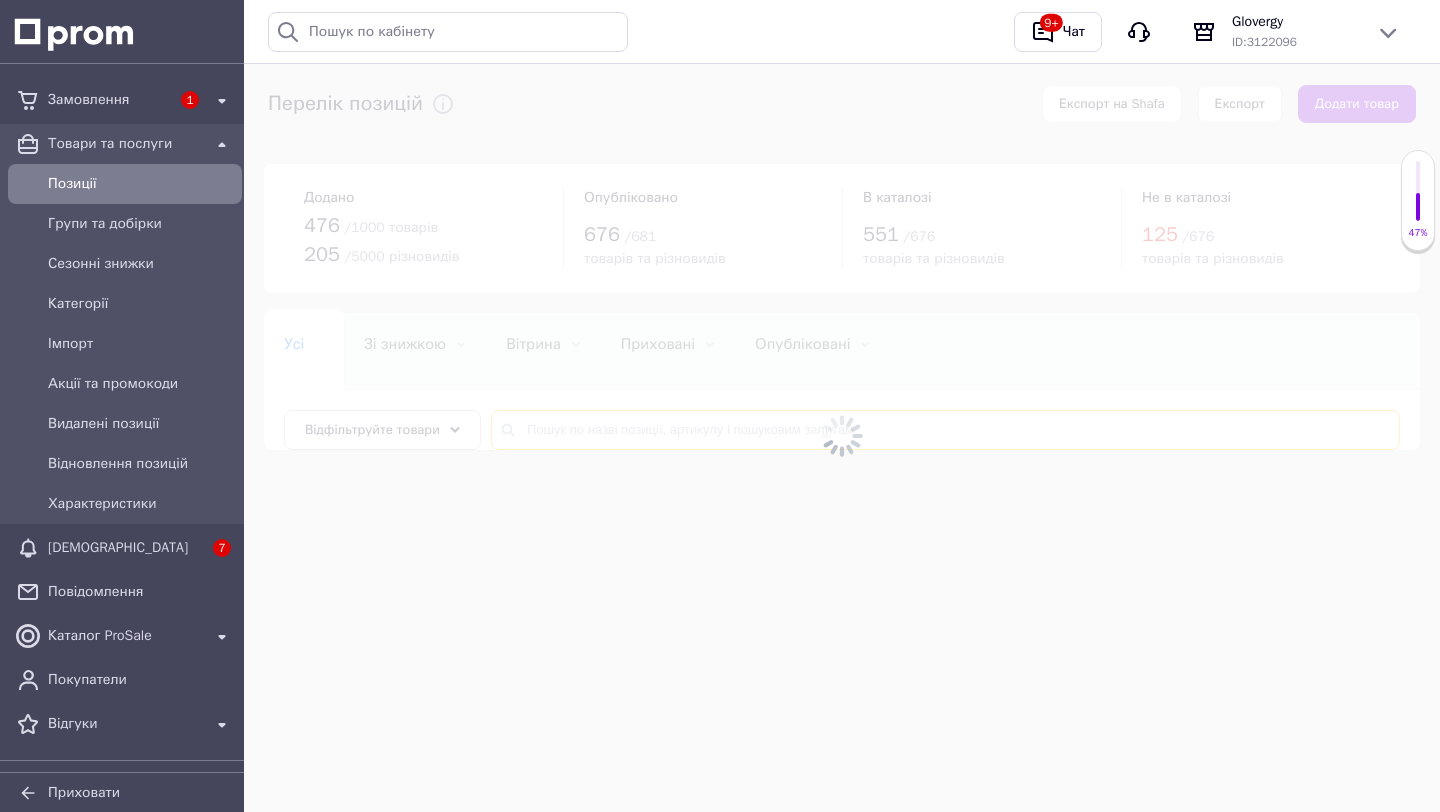click at bounding box center [945, 430] 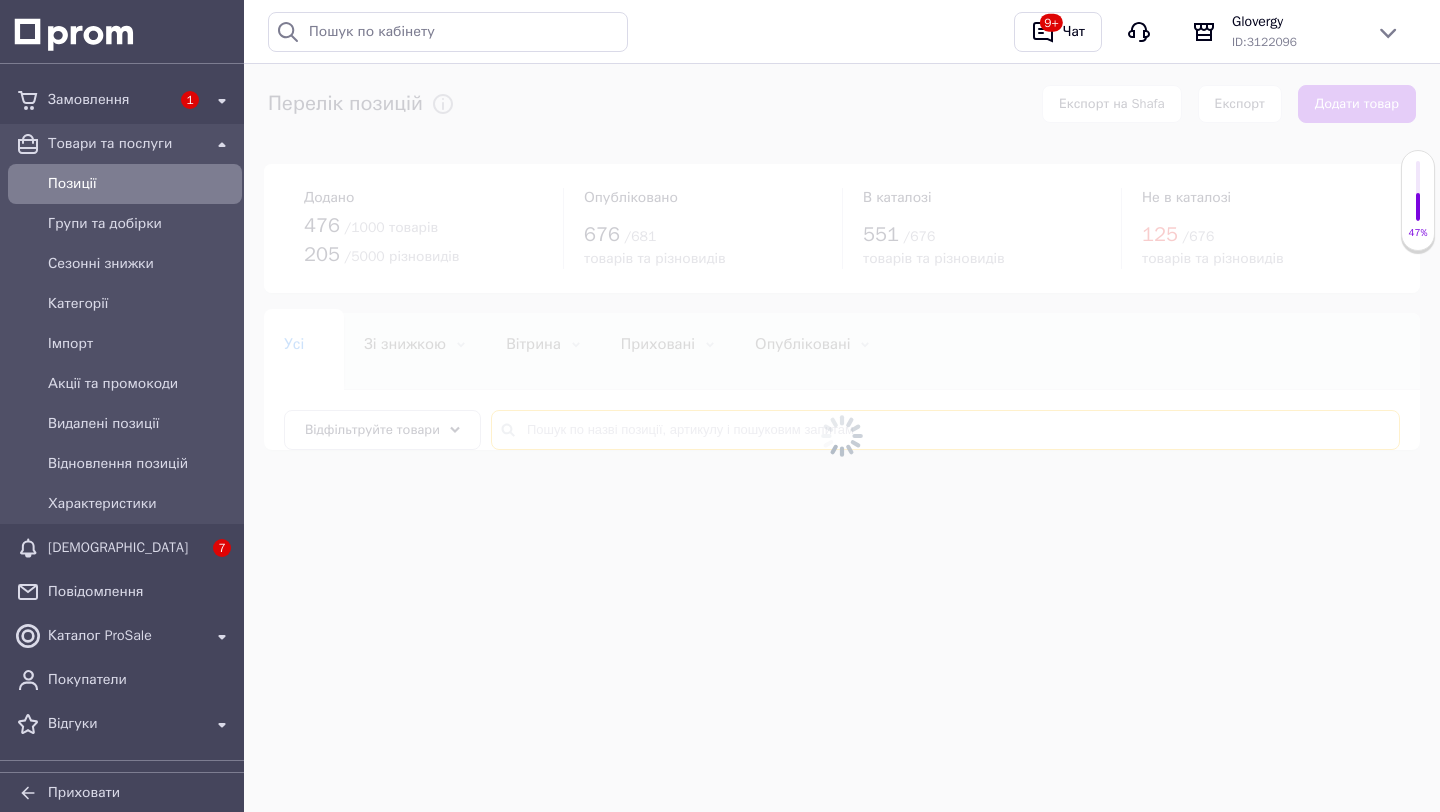 click at bounding box center (945, 430) 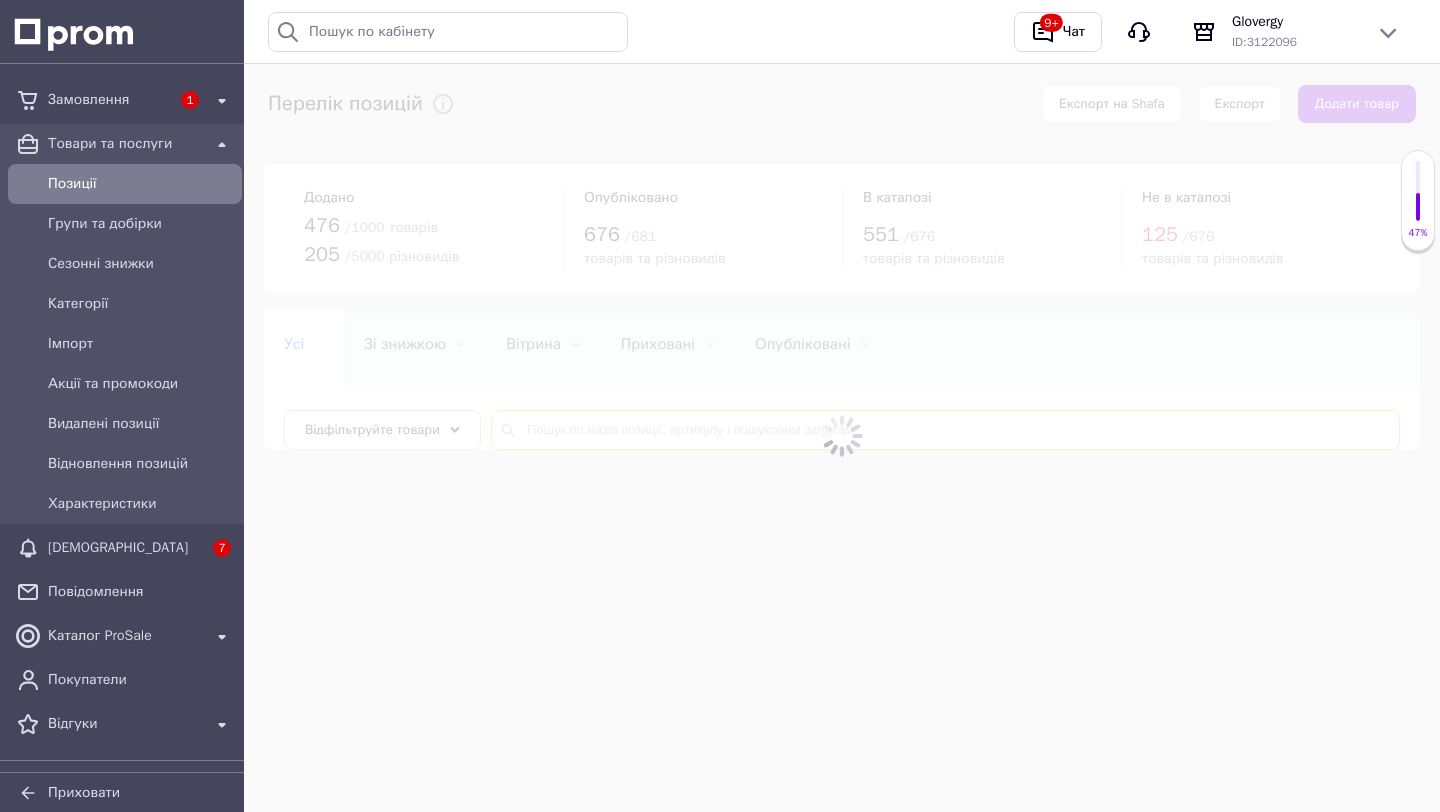 click at bounding box center (945, 430) 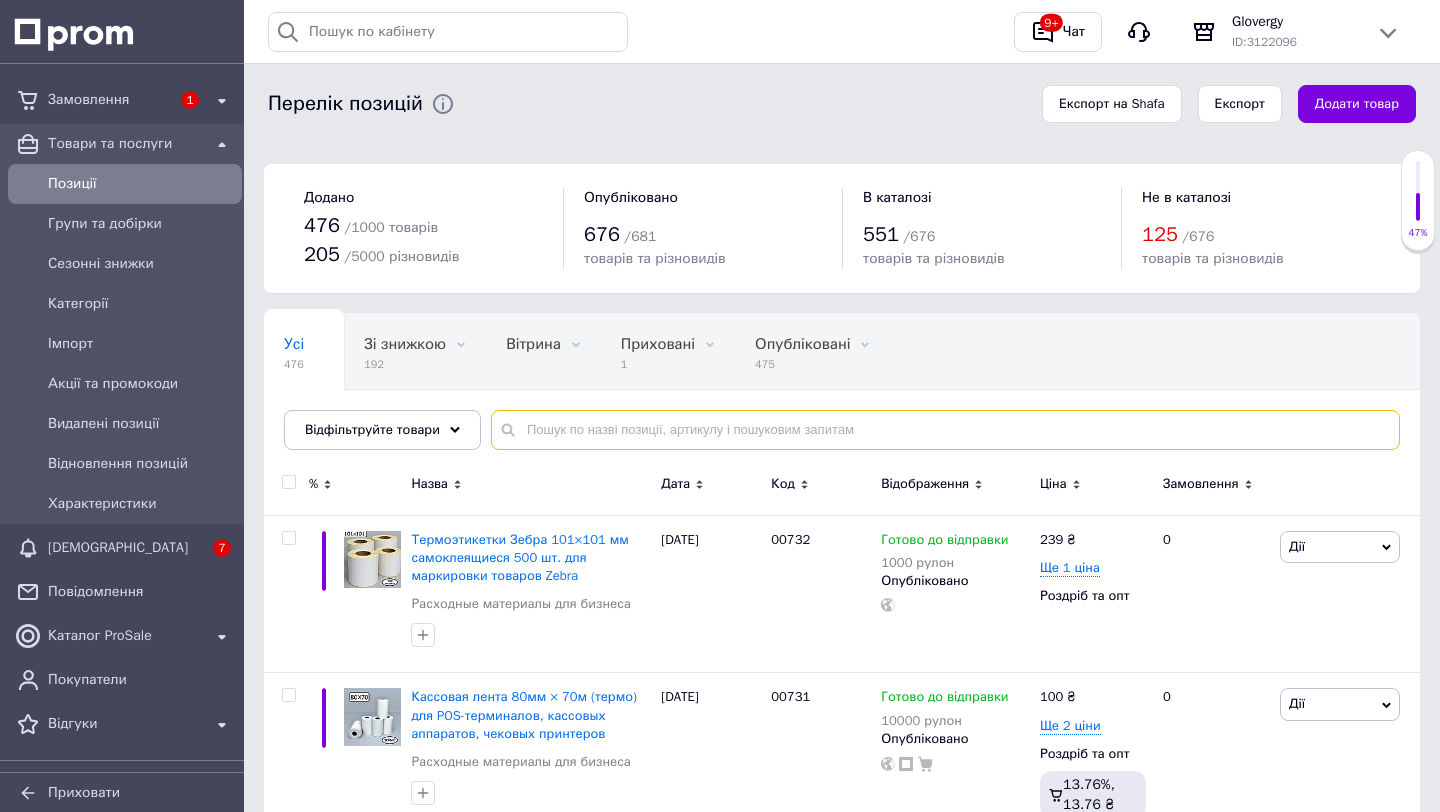click at bounding box center (945, 430) 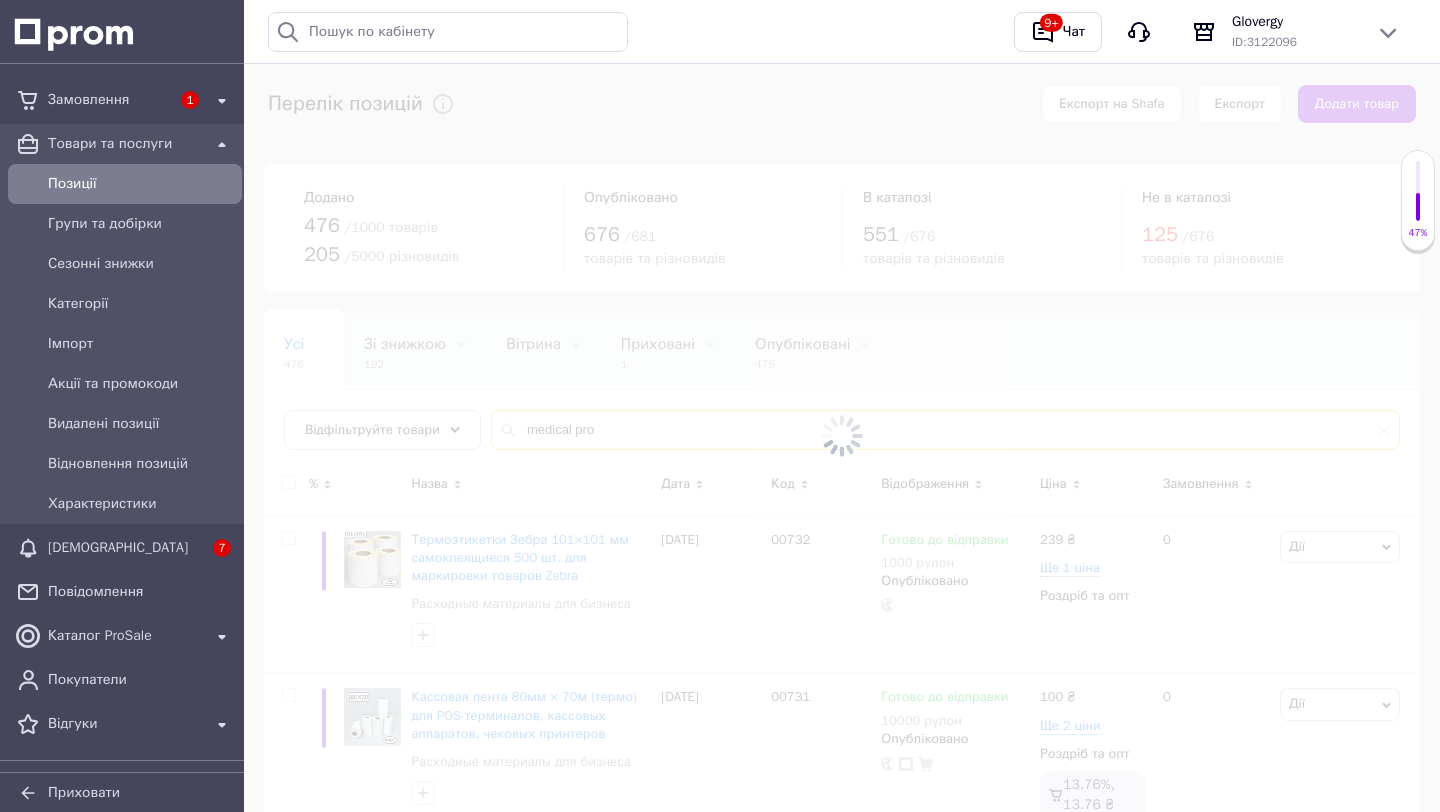 type on "medical pro" 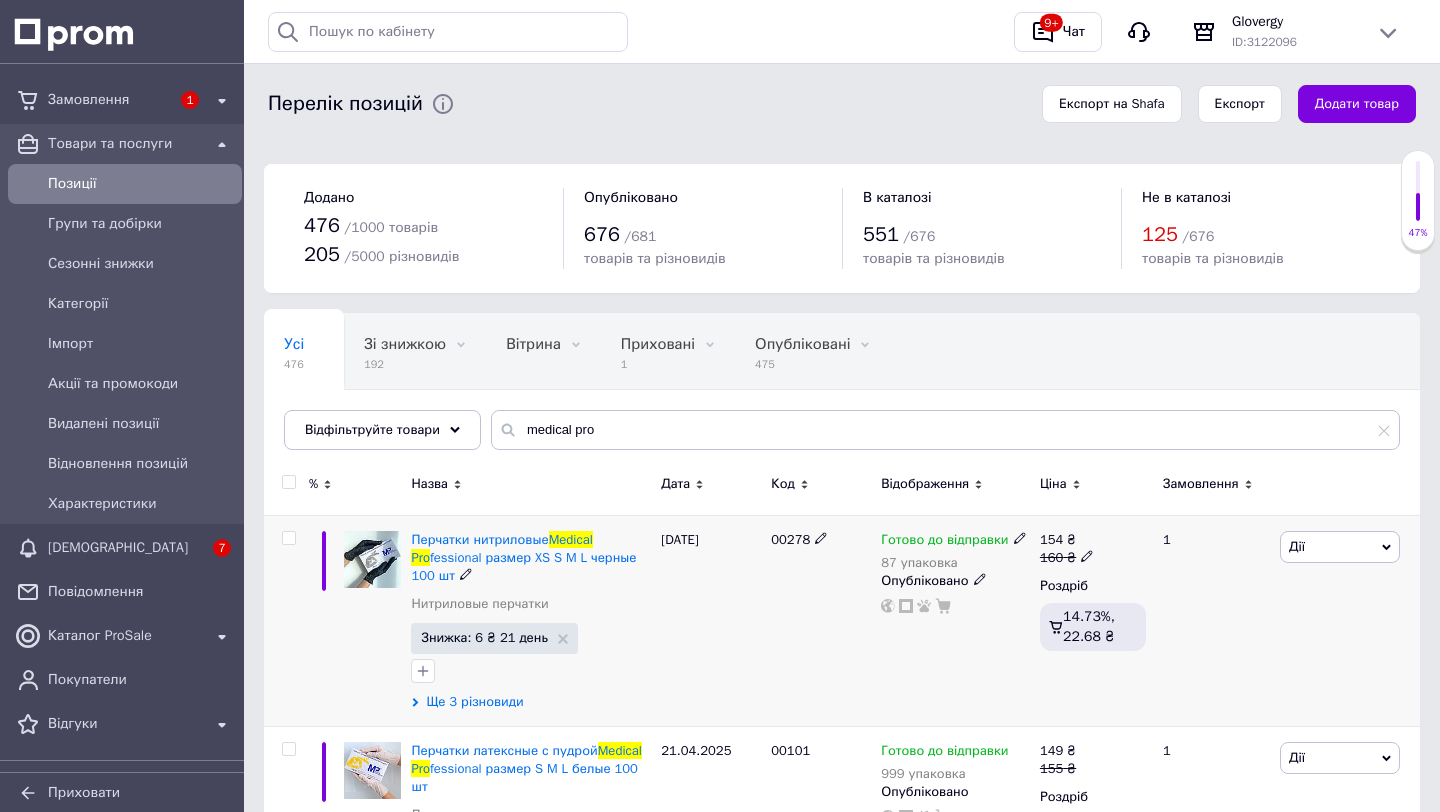 click on "Ще 3 різновиди" at bounding box center [474, 702] 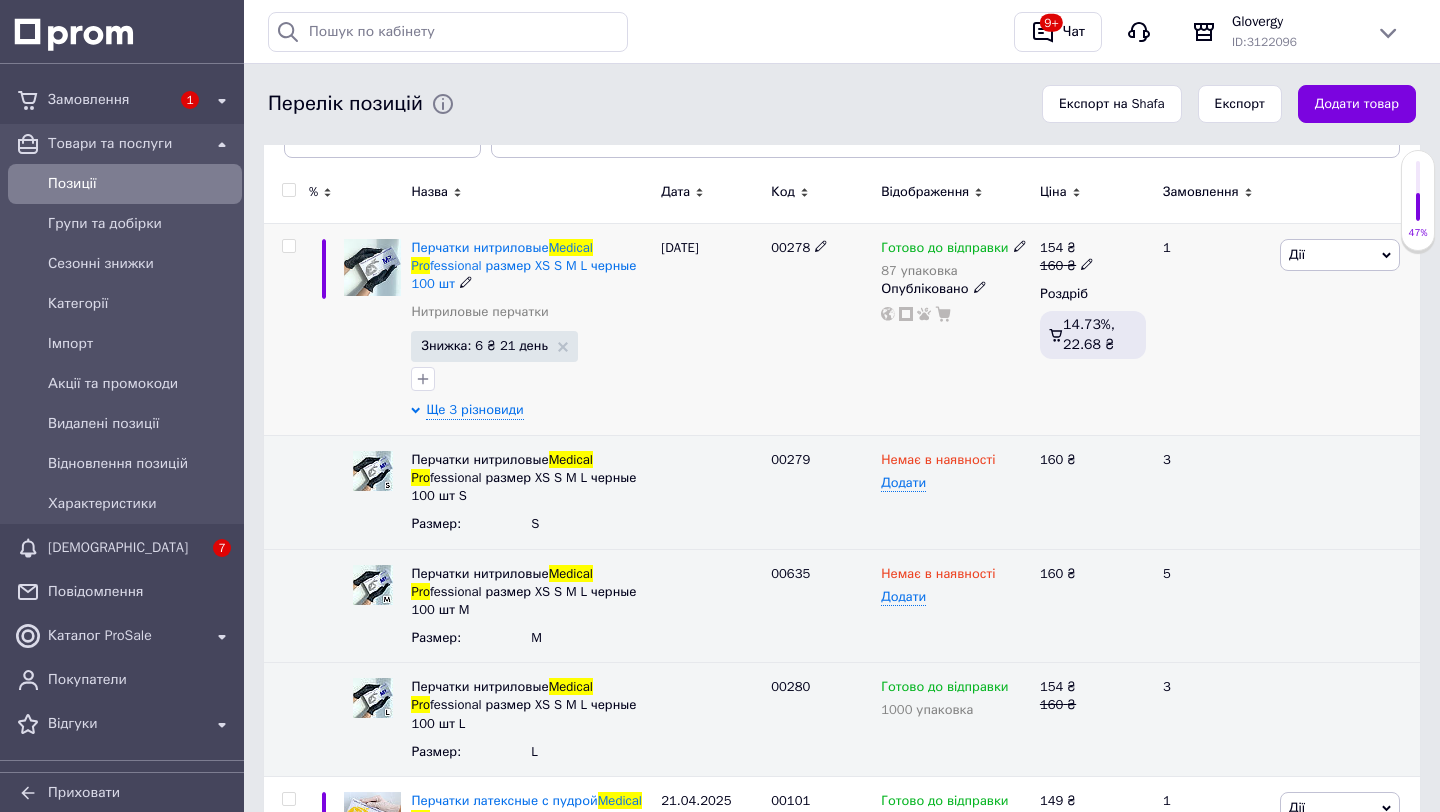 scroll, scrollTop: 283, scrollLeft: 0, axis: vertical 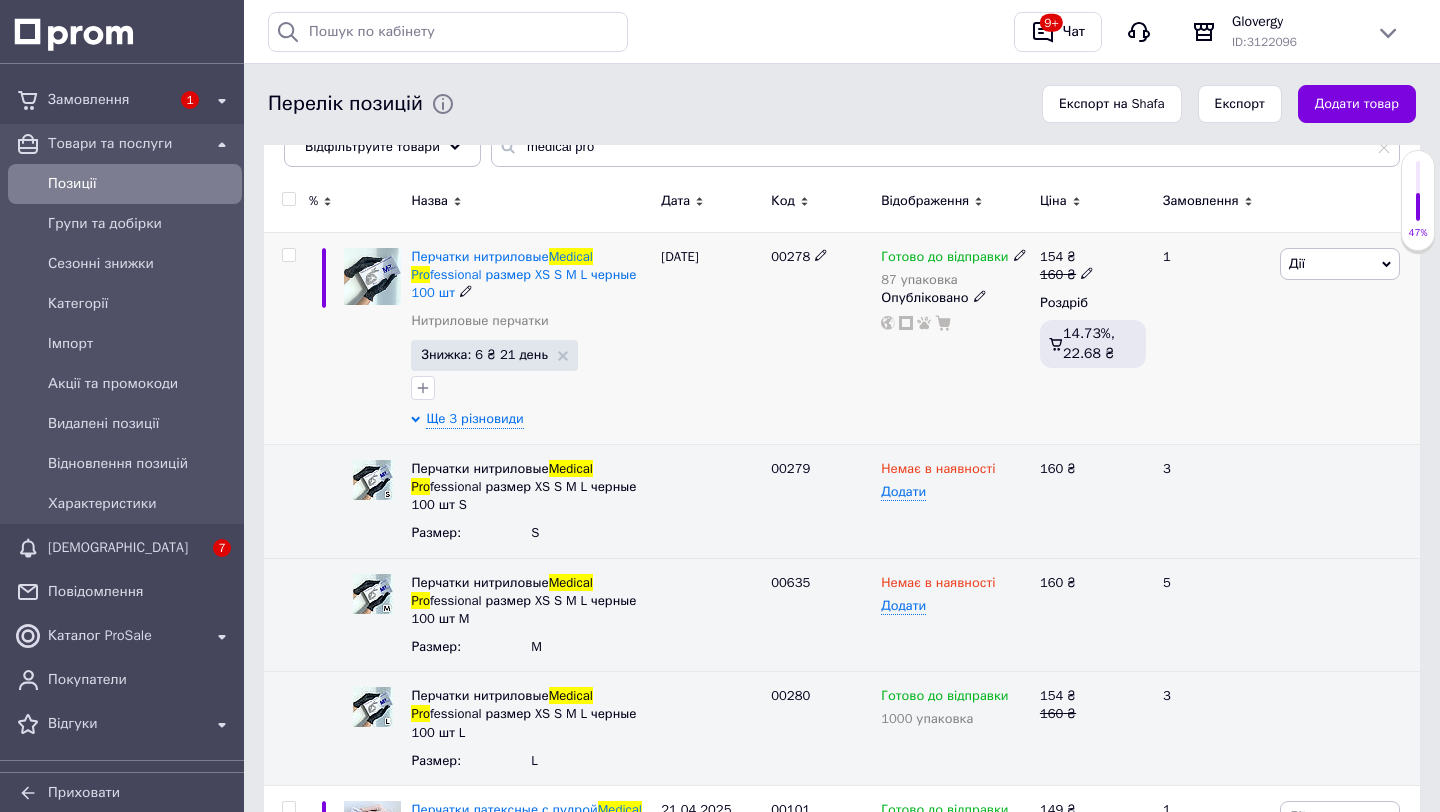 click on "Готово до відправки" at bounding box center [953, 257] 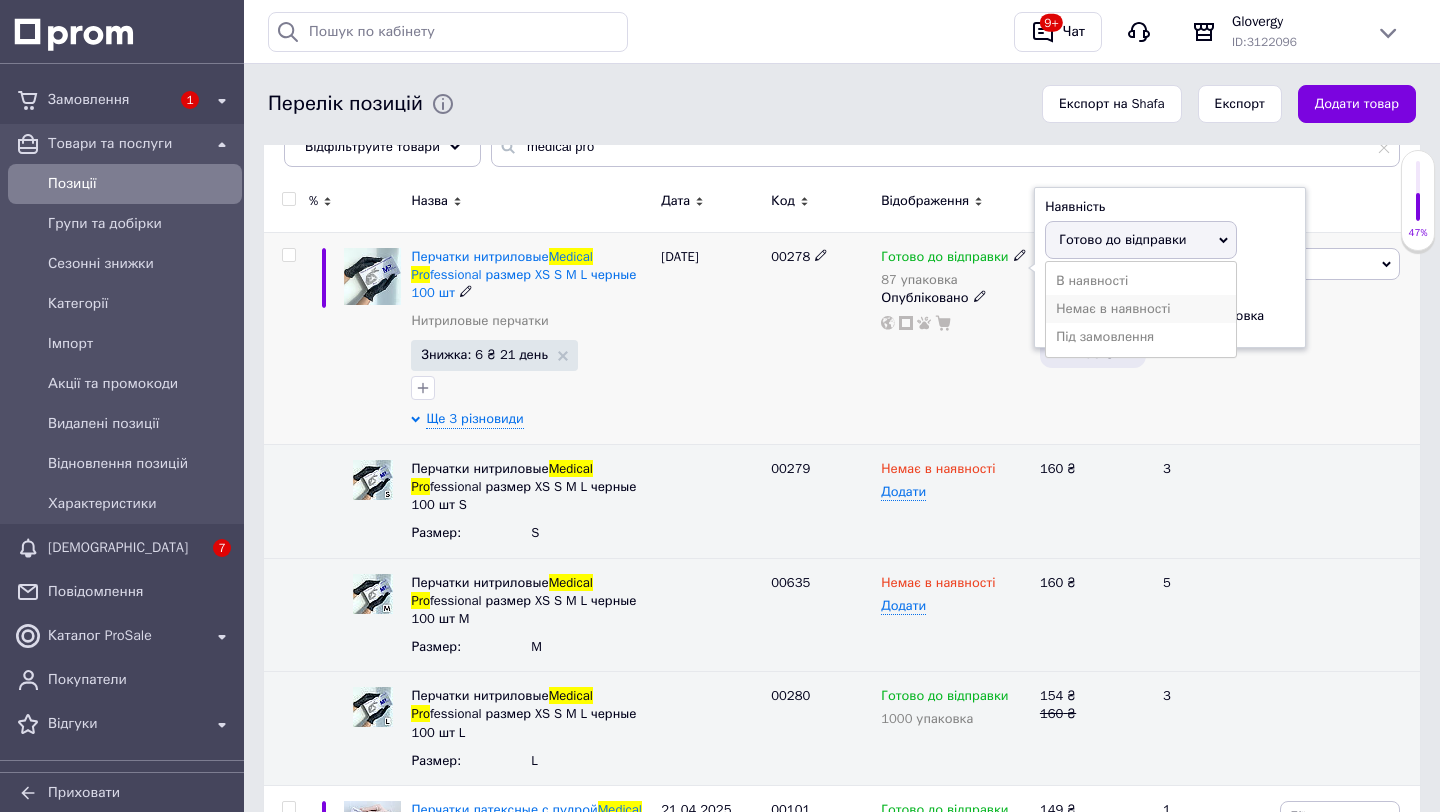 click on "Немає в наявності" at bounding box center (1141, 309) 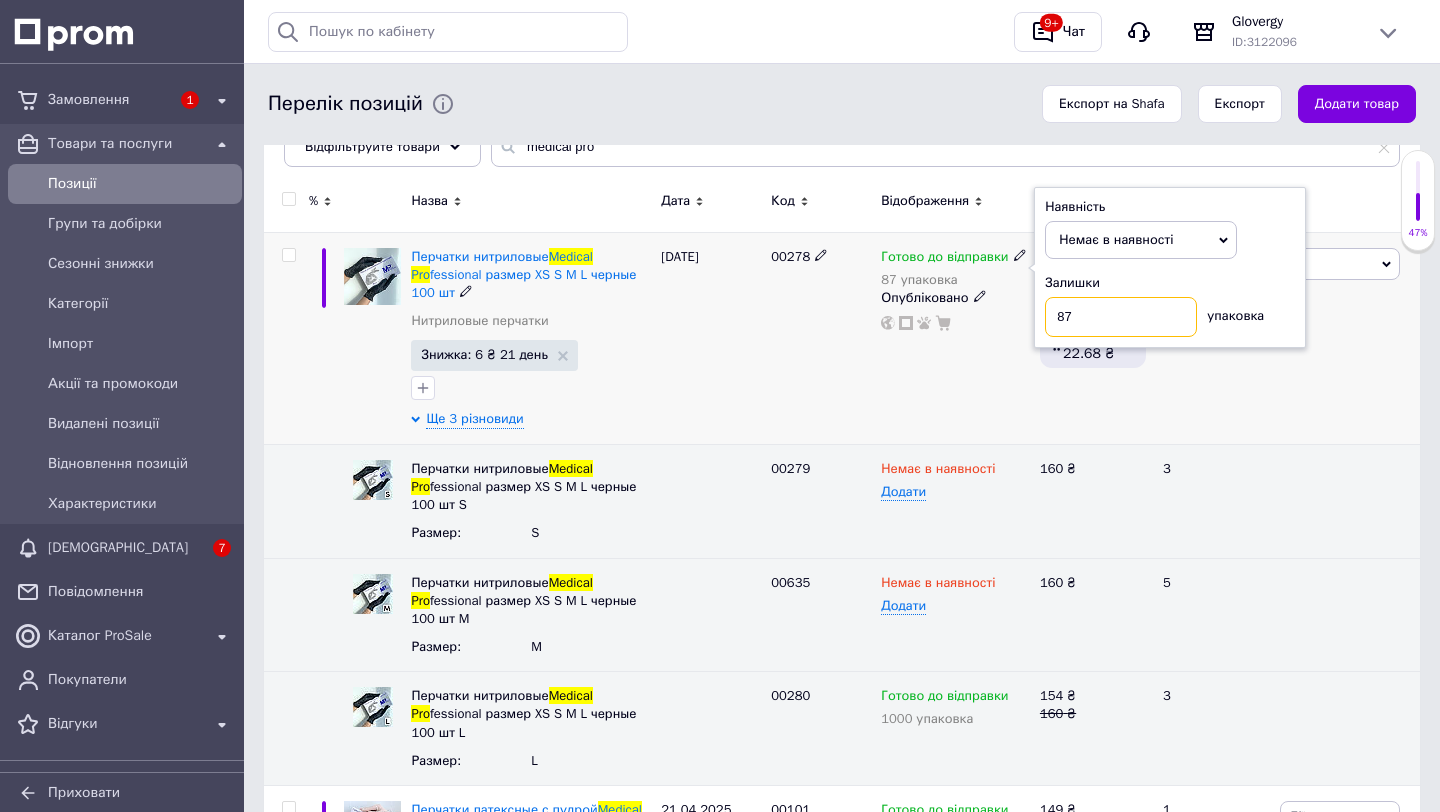 click on "87" at bounding box center [1121, 317] 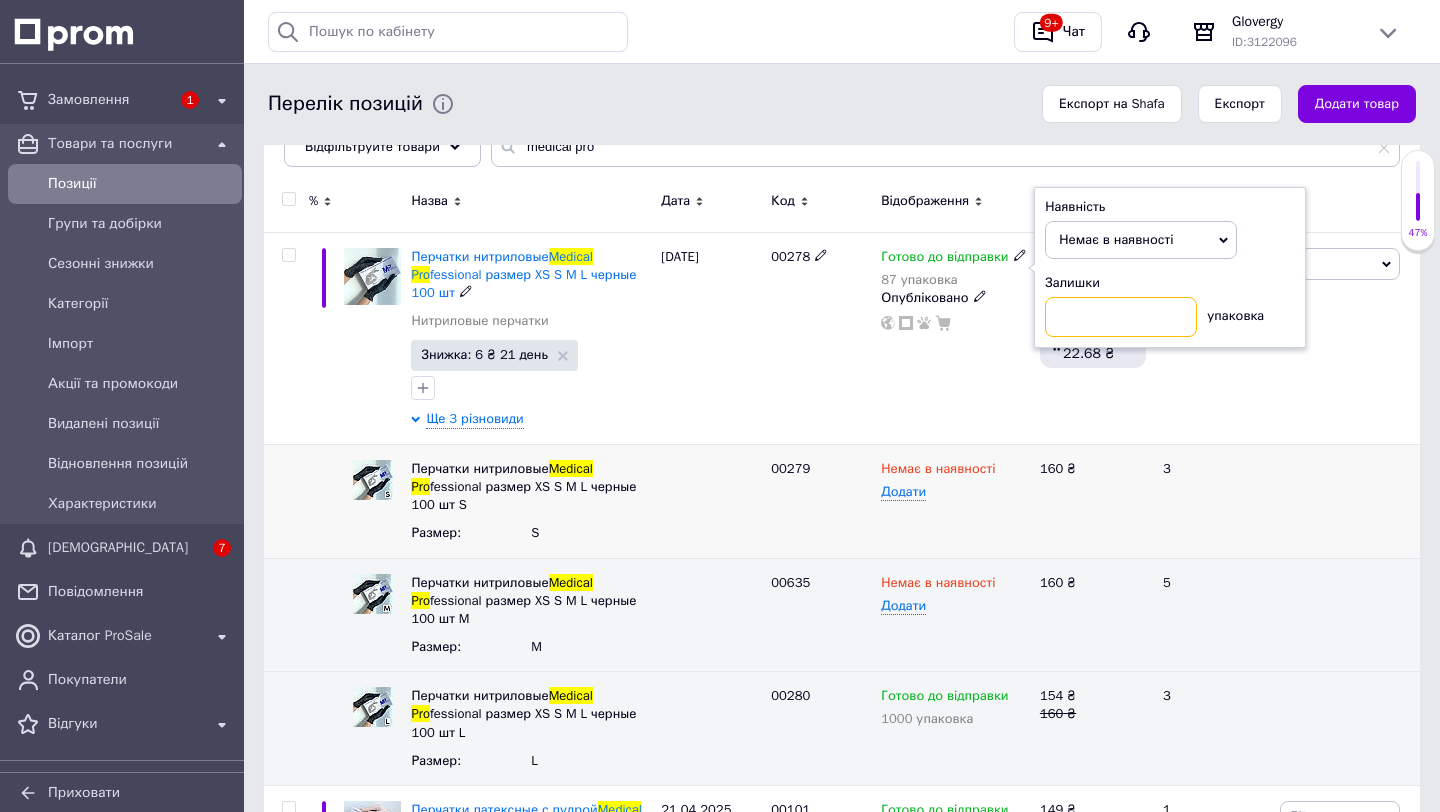 type 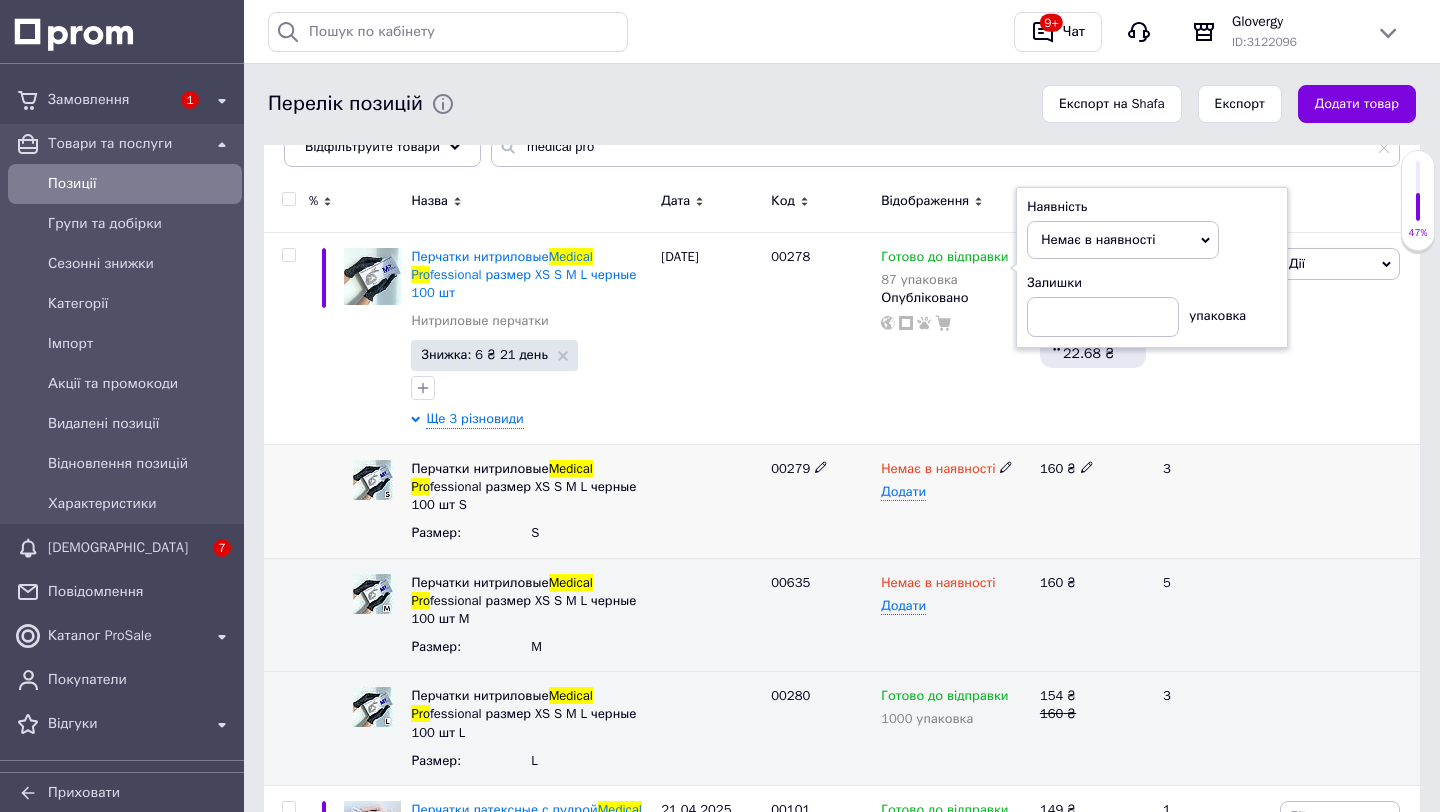 click on "00279" at bounding box center [821, 501] 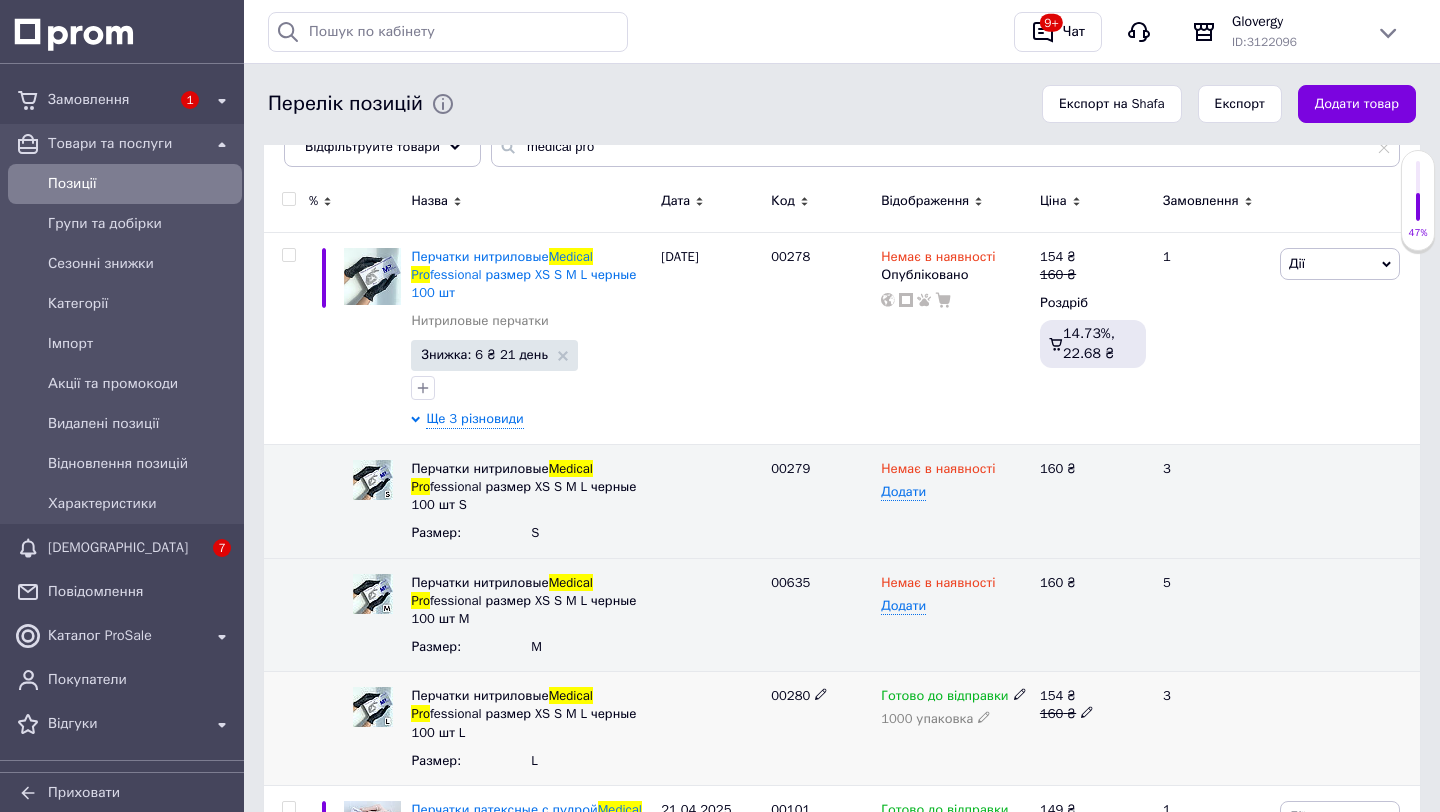 click 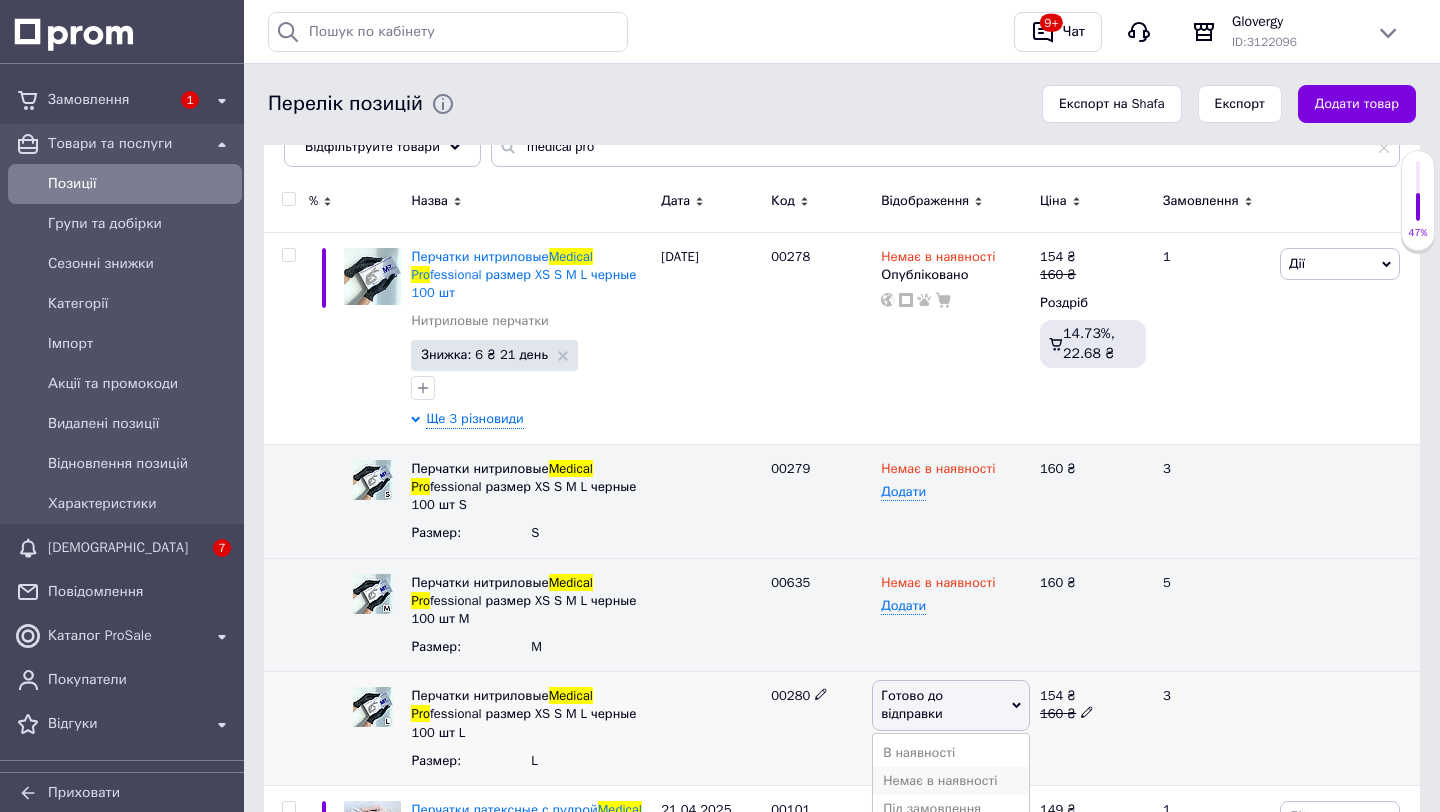 click on "Немає в наявності" at bounding box center [951, 781] 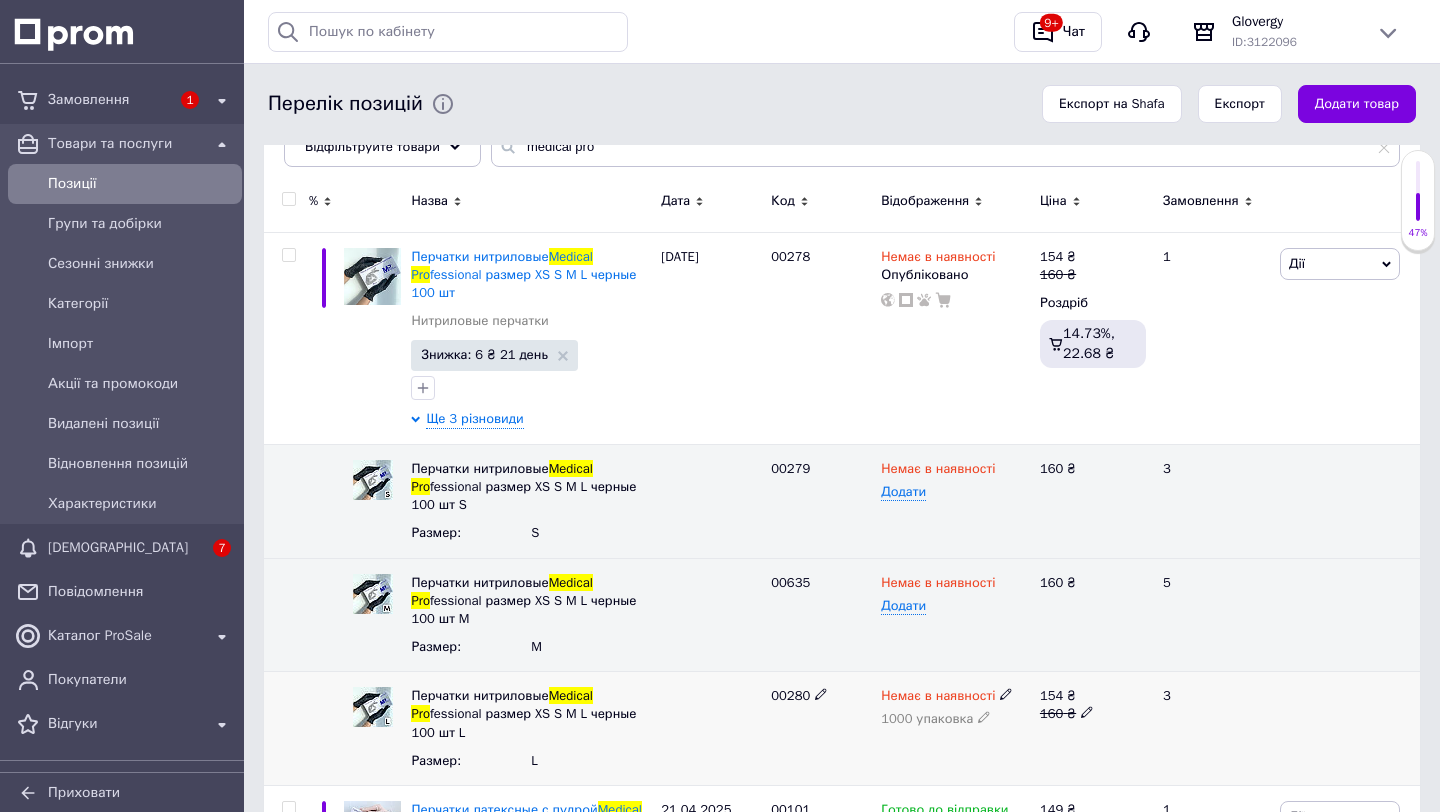 click 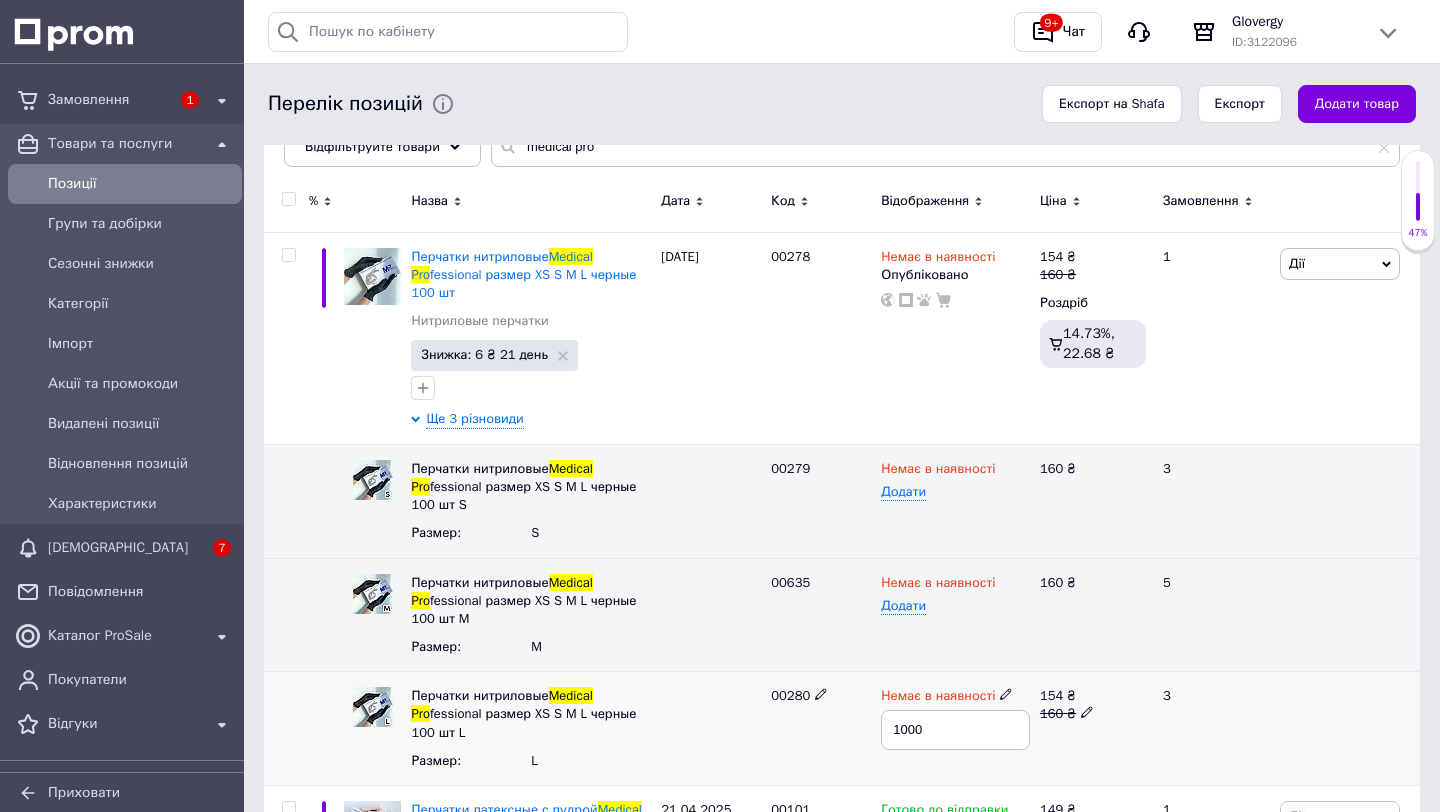 click on "1000" at bounding box center (955, 730) 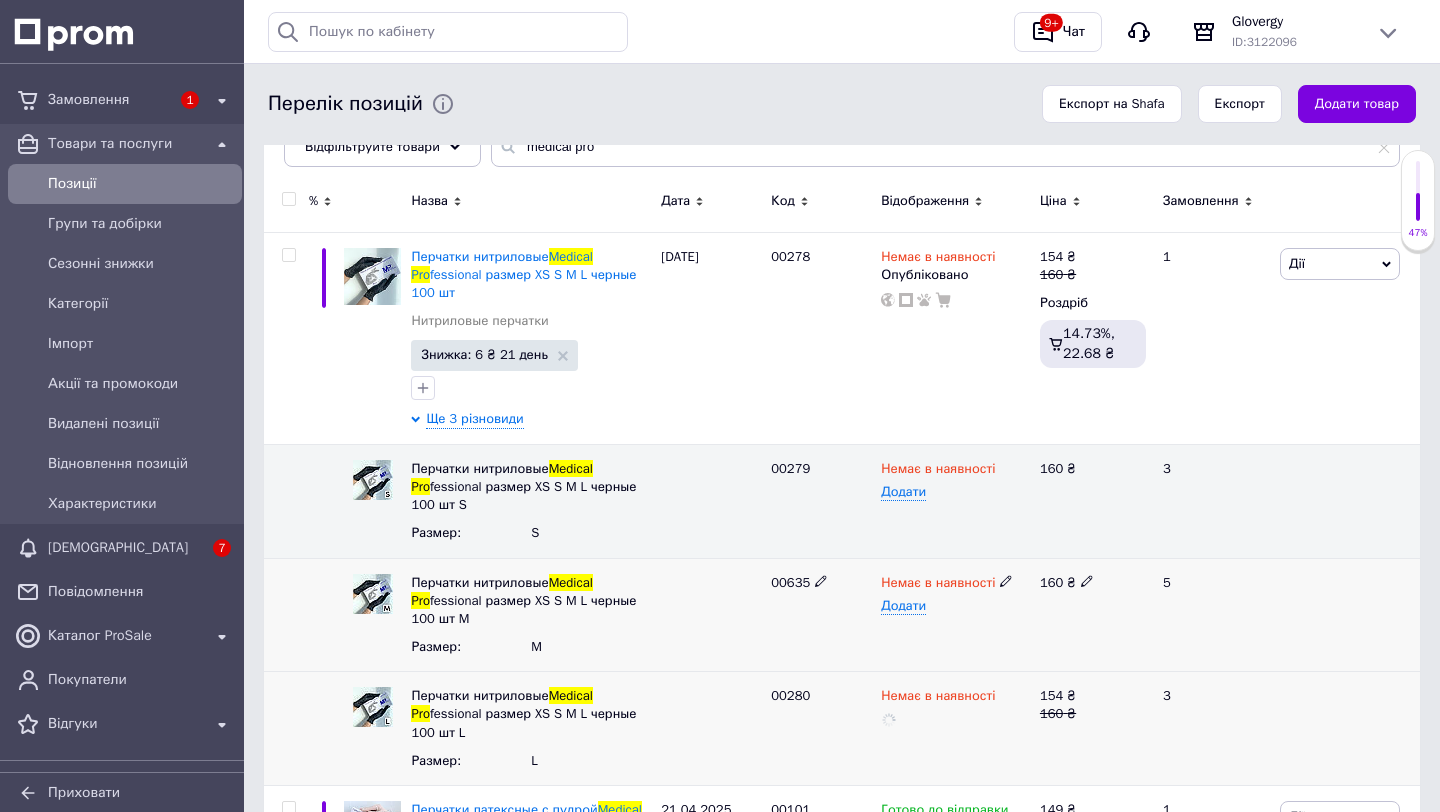 click on "00635" at bounding box center (821, 615) 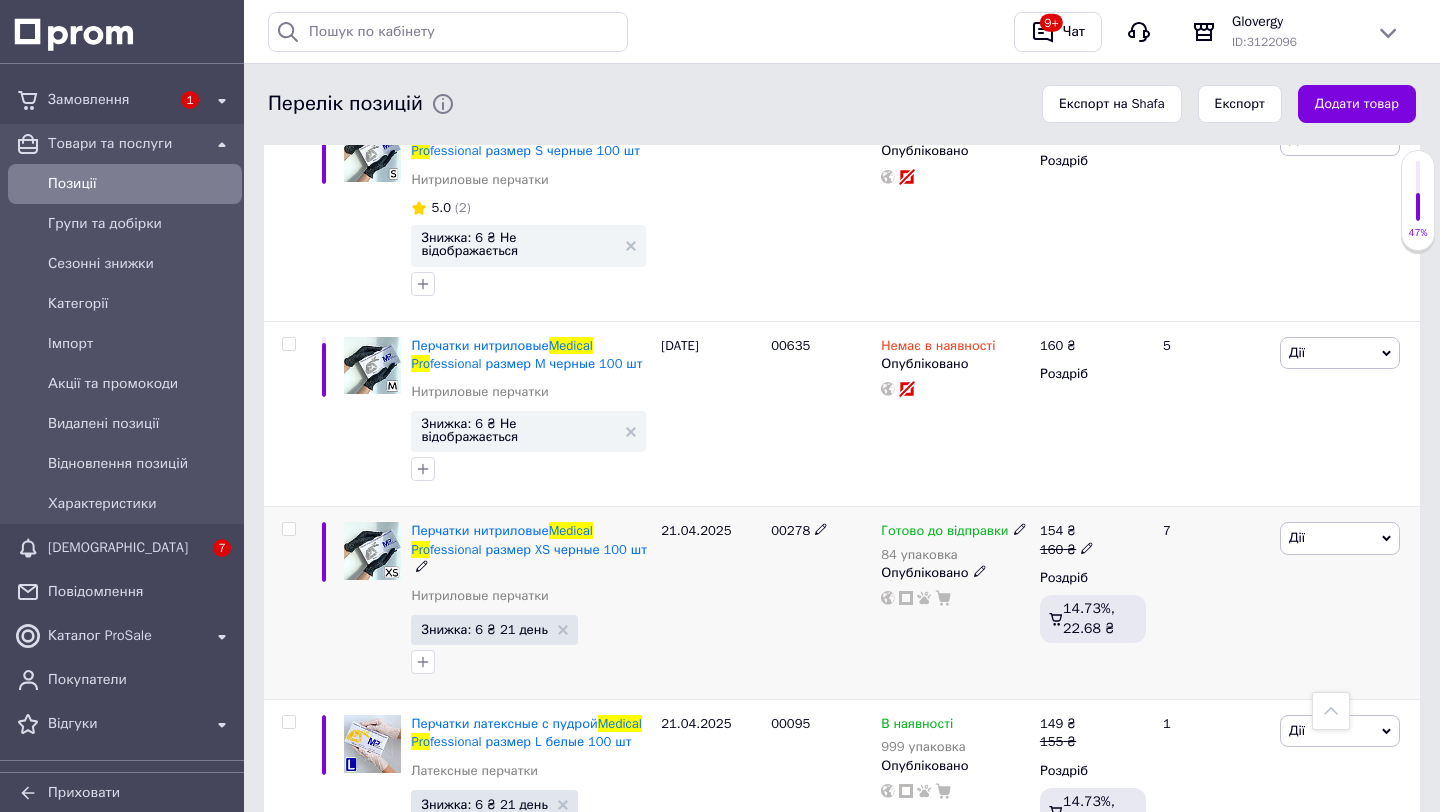 click on "Готово до відправки 84 упаковка Опубліковано" at bounding box center [955, 603] 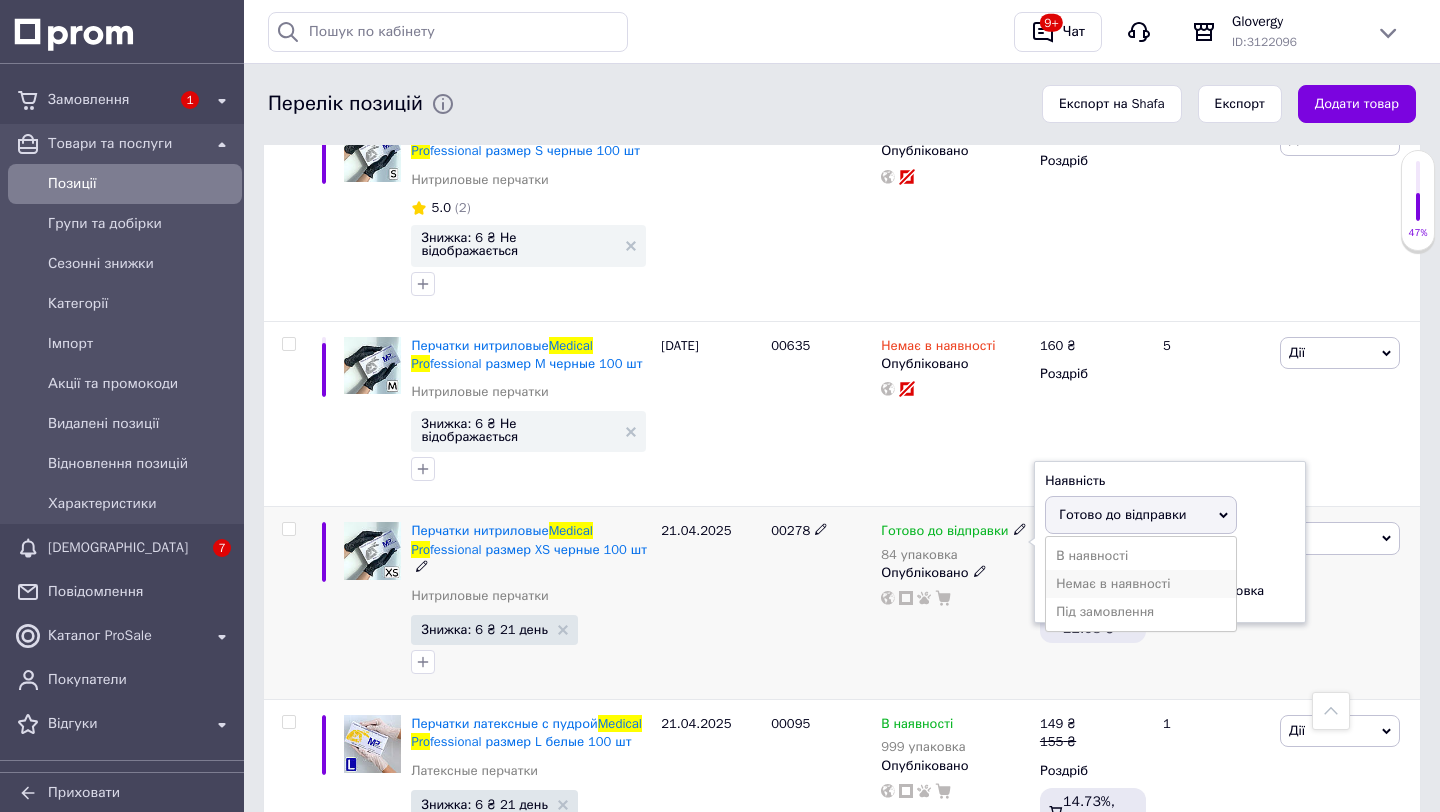 click on "Немає в наявності" at bounding box center [1141, 584] 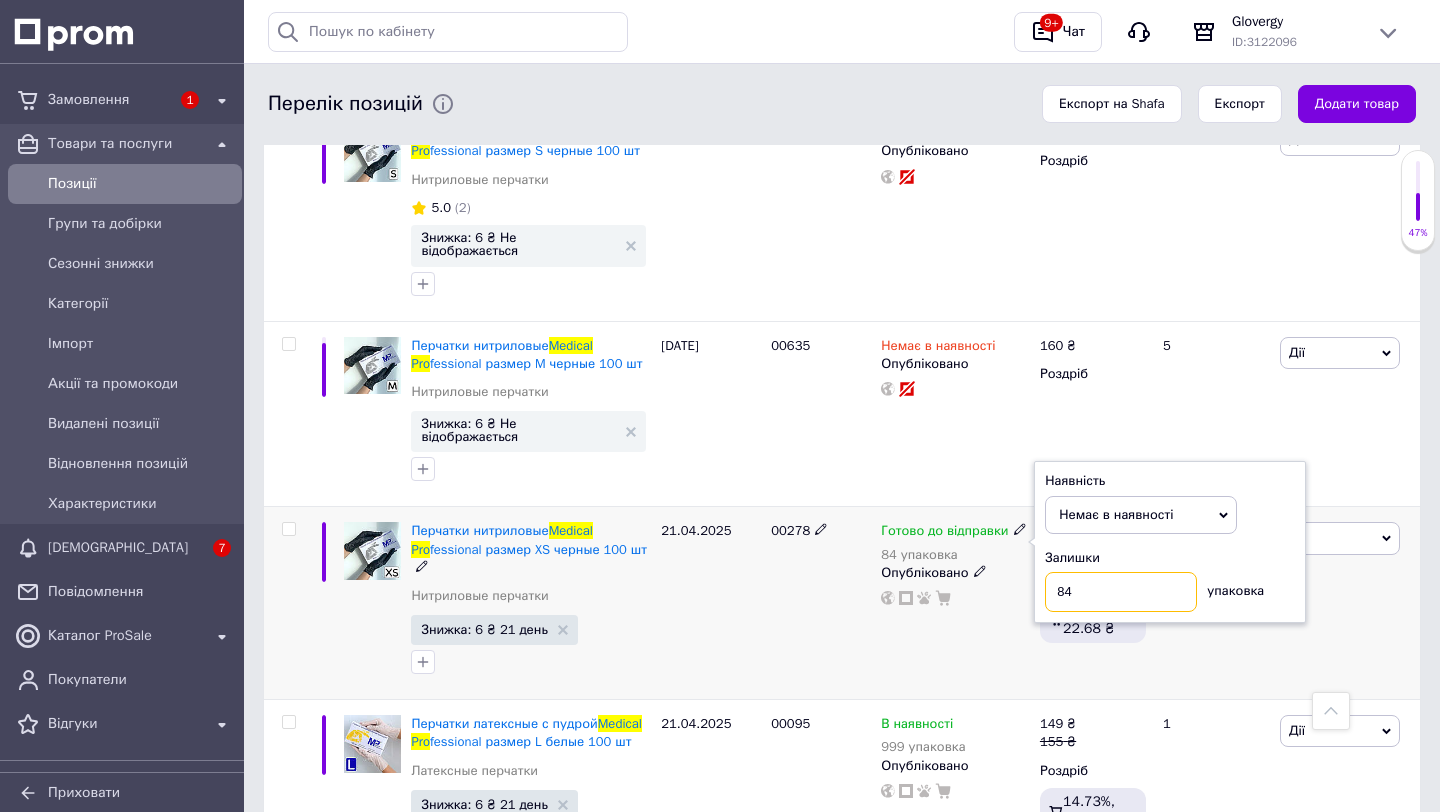 click on "84" at bounding box center (1121, 592) 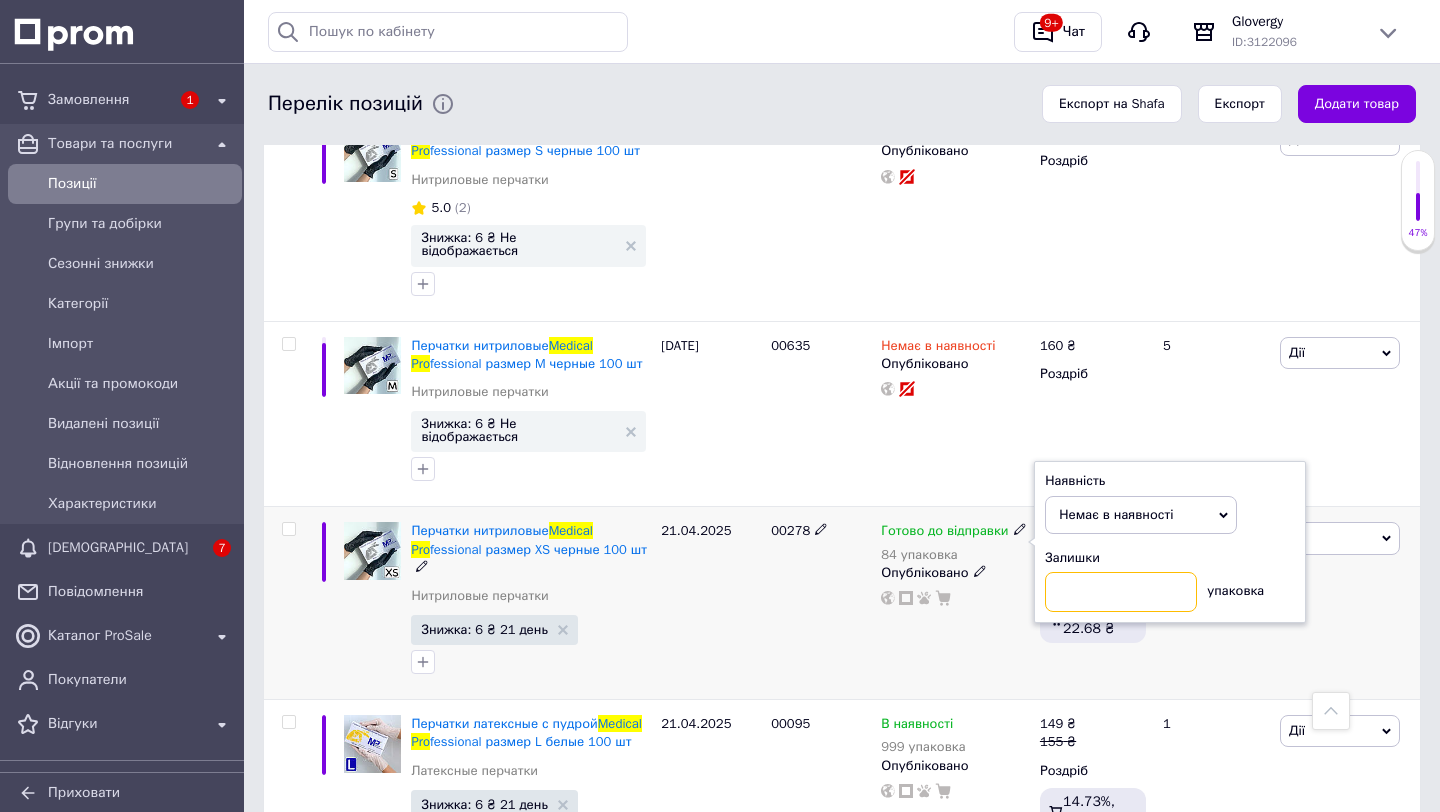 type 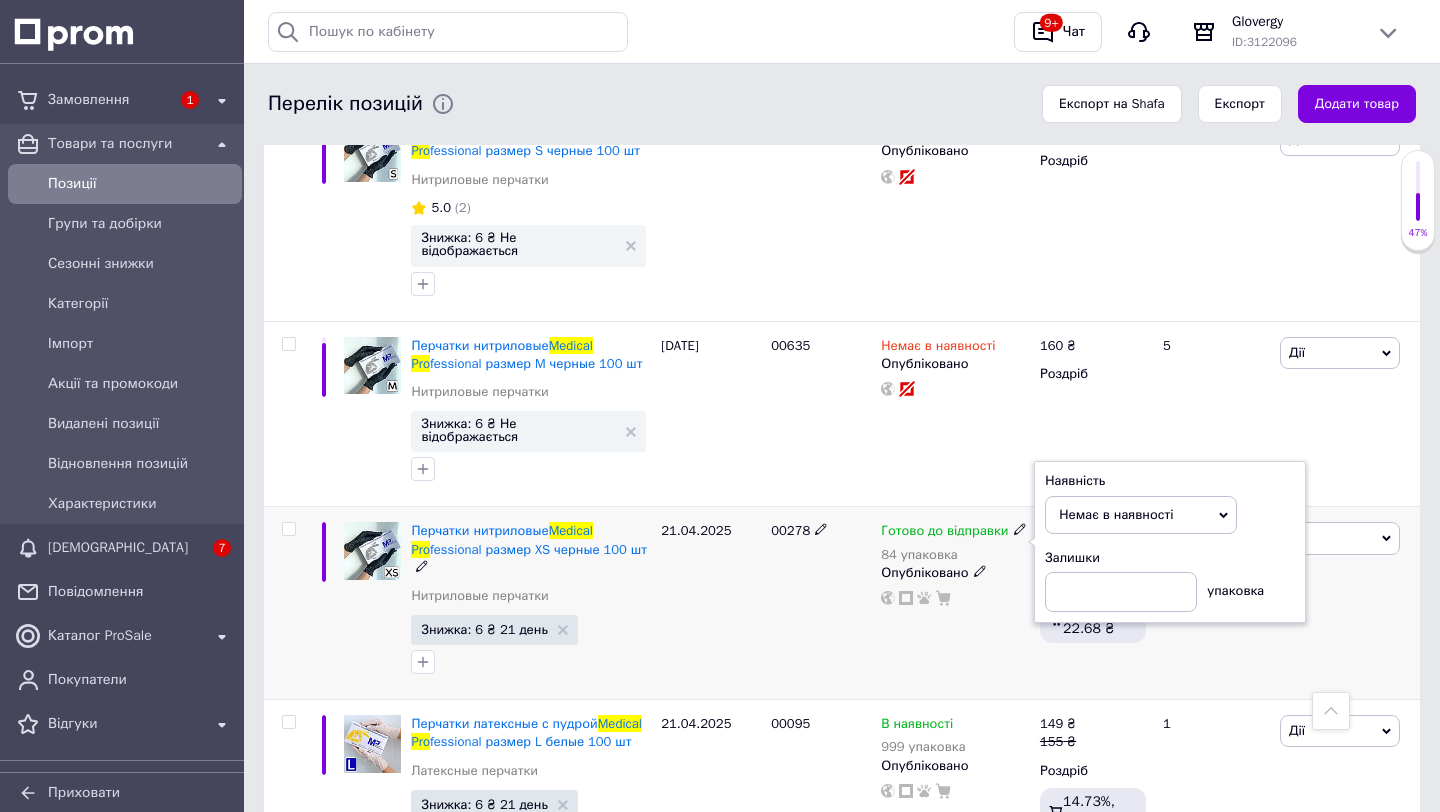 click on "Готово до відправки 84 упаковка Наявність Немає в наявності В наявності Під замовлення Готово до відправки Залишки упаковка Опубліковано" at bounding box center (955, 603) 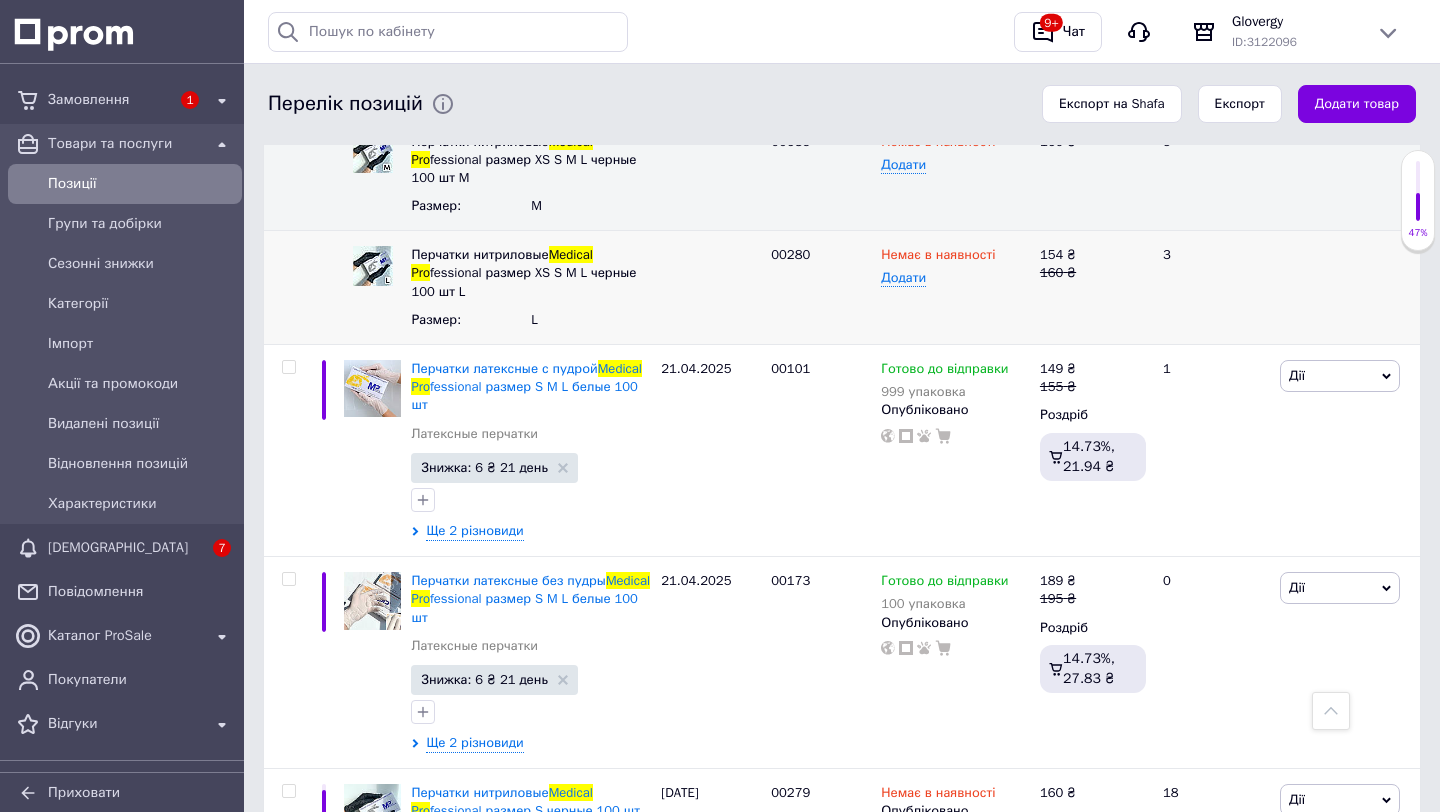 scroll, scrollTop: 0, scrollLeft: 0, axis: both 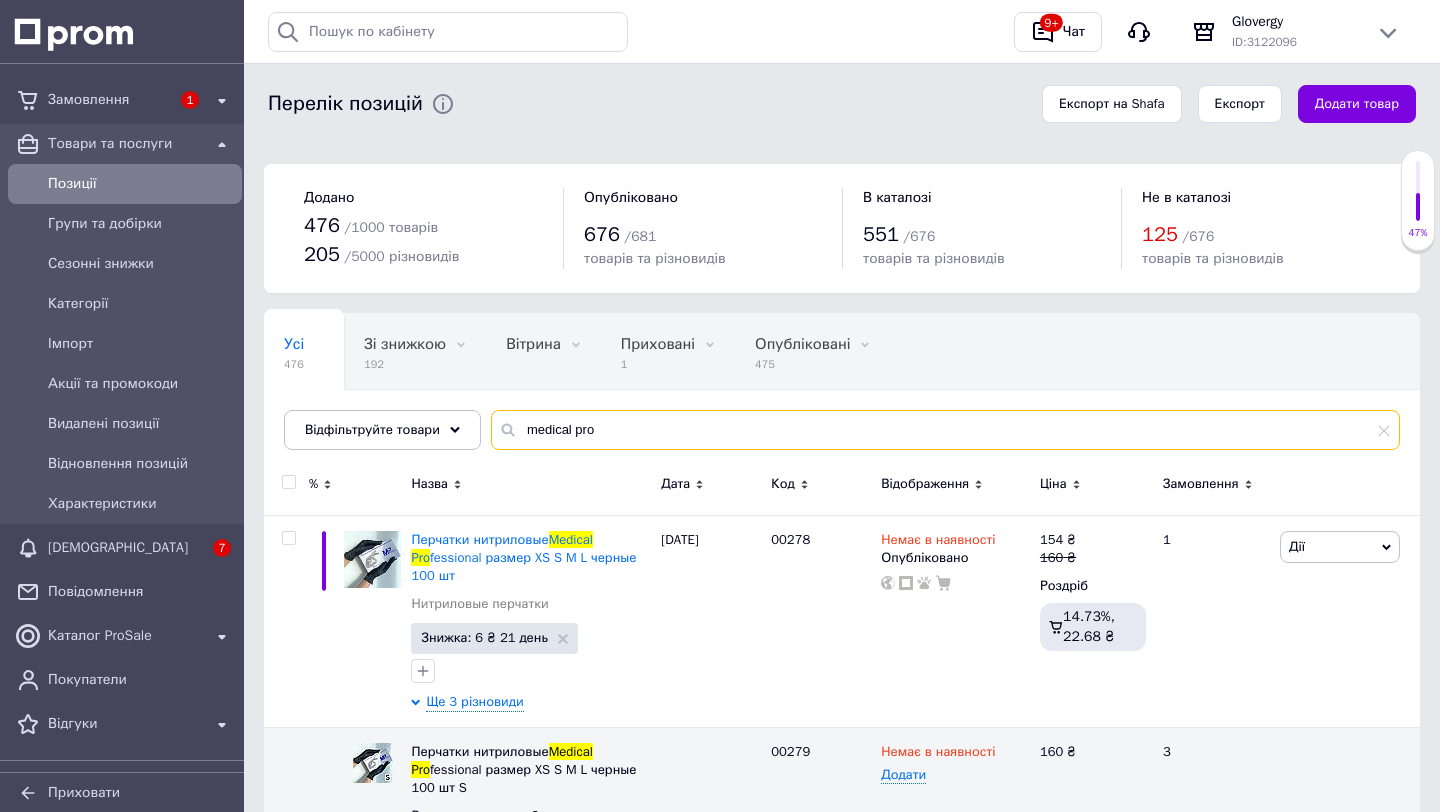 click on "medical pro" at bounding box center [945, 430] 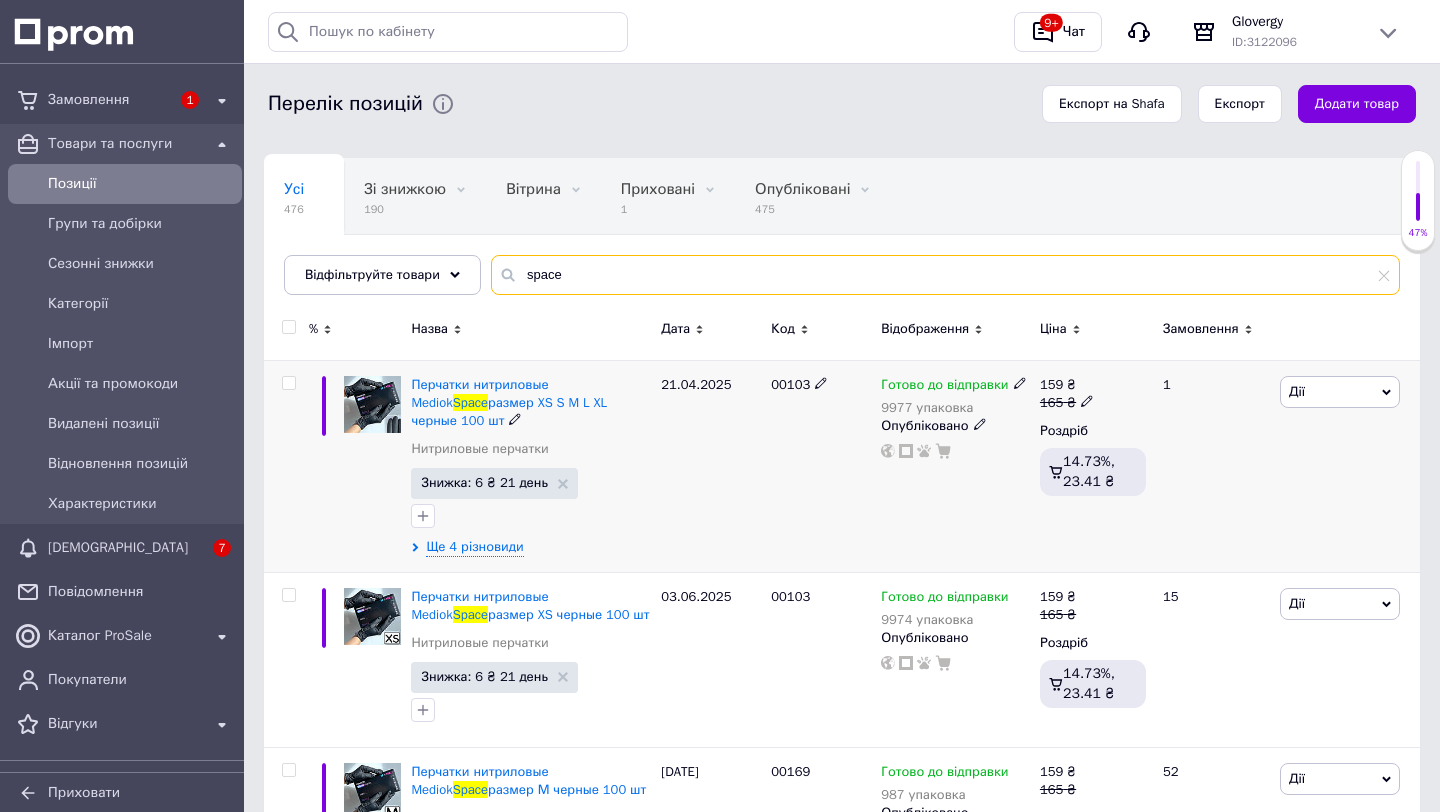 scroll, scrollTop: 209, scrollLeft: 0, axis: vertical 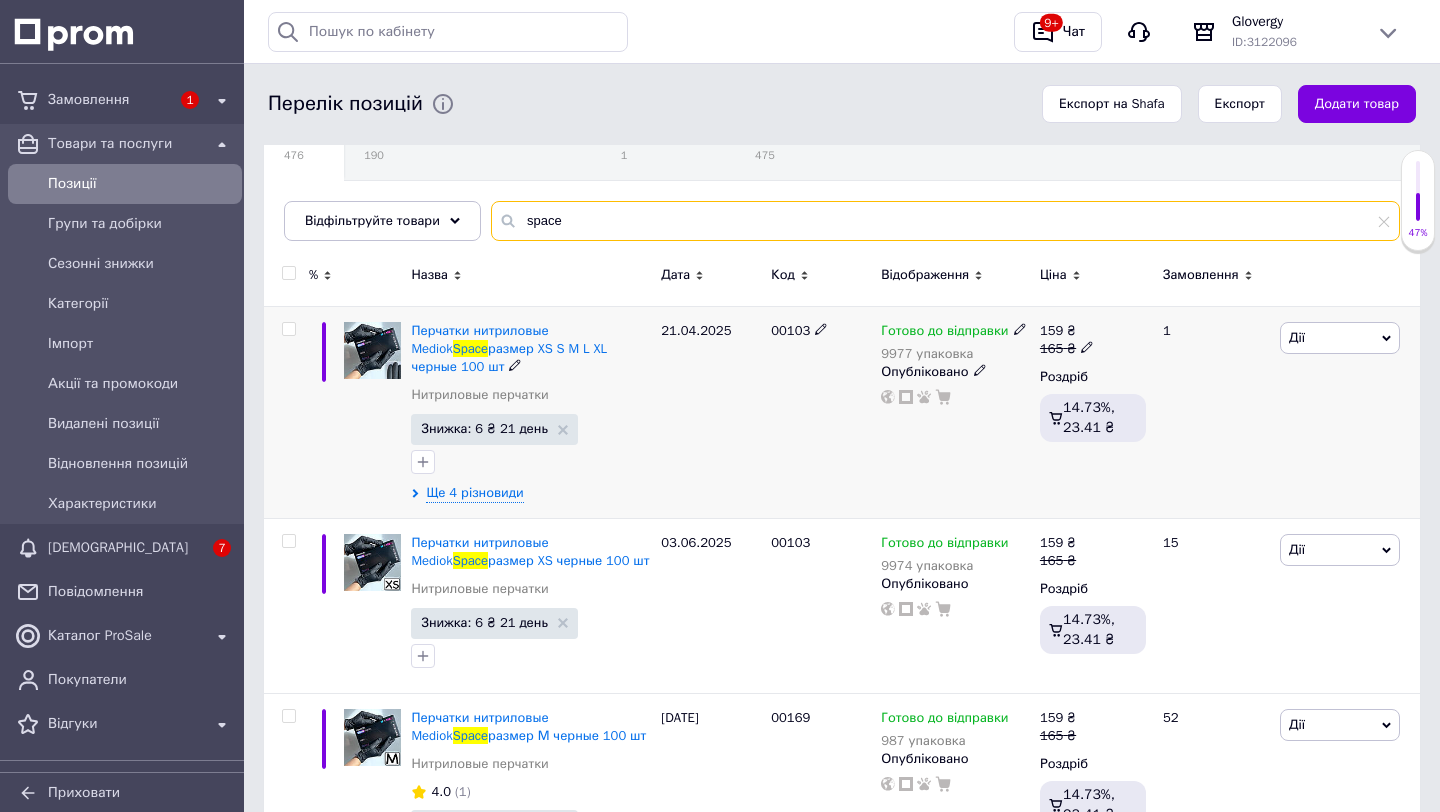 type on "space" 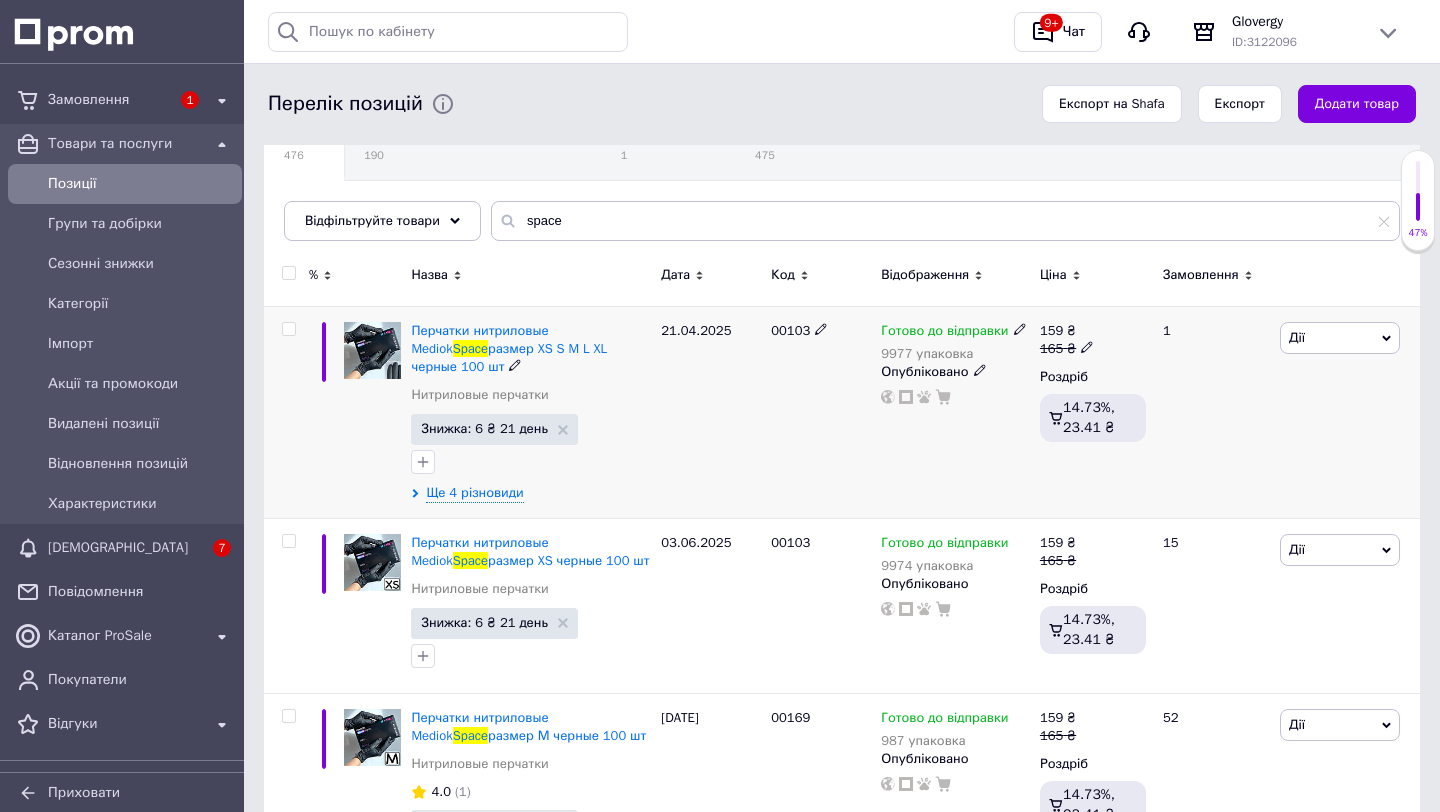 click 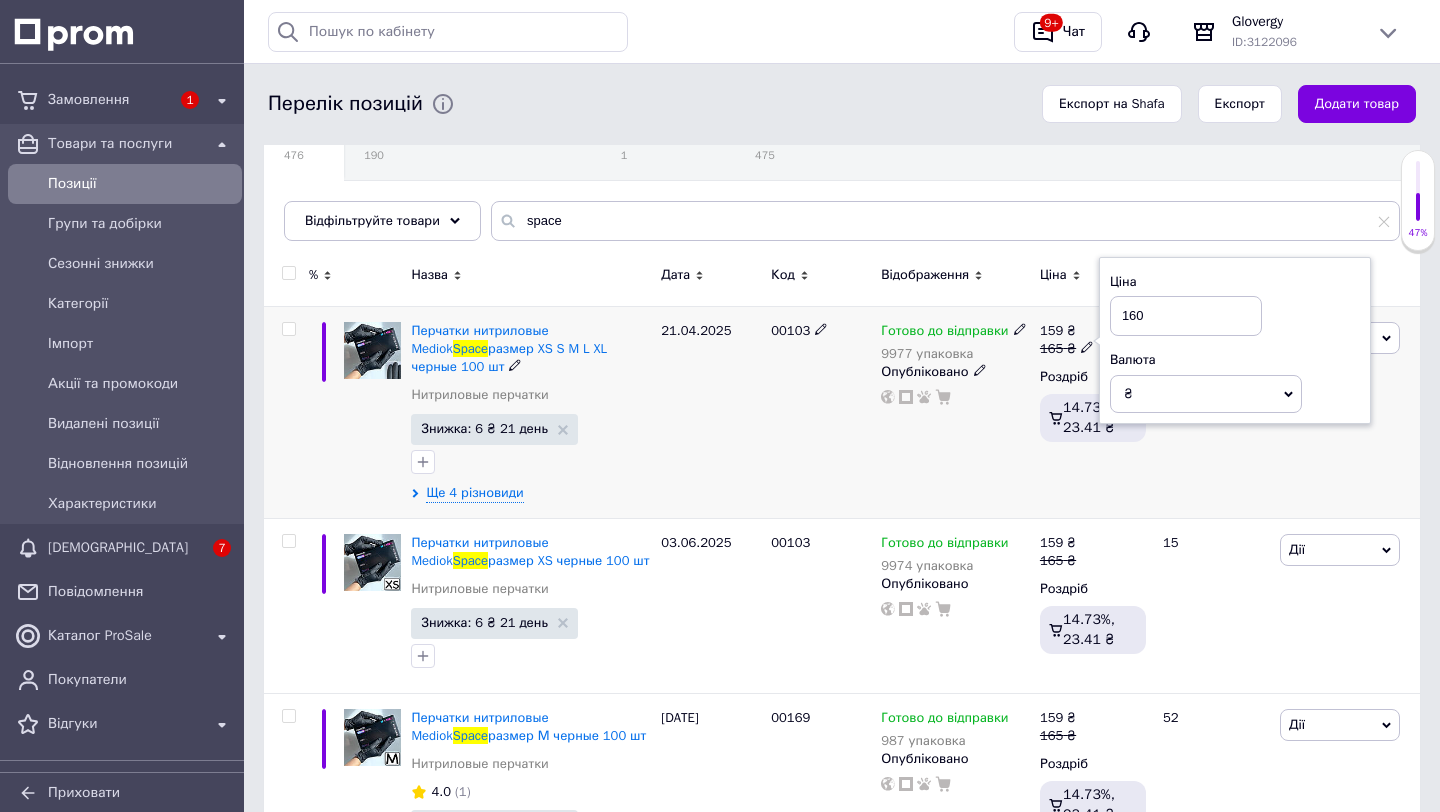 type on "160" 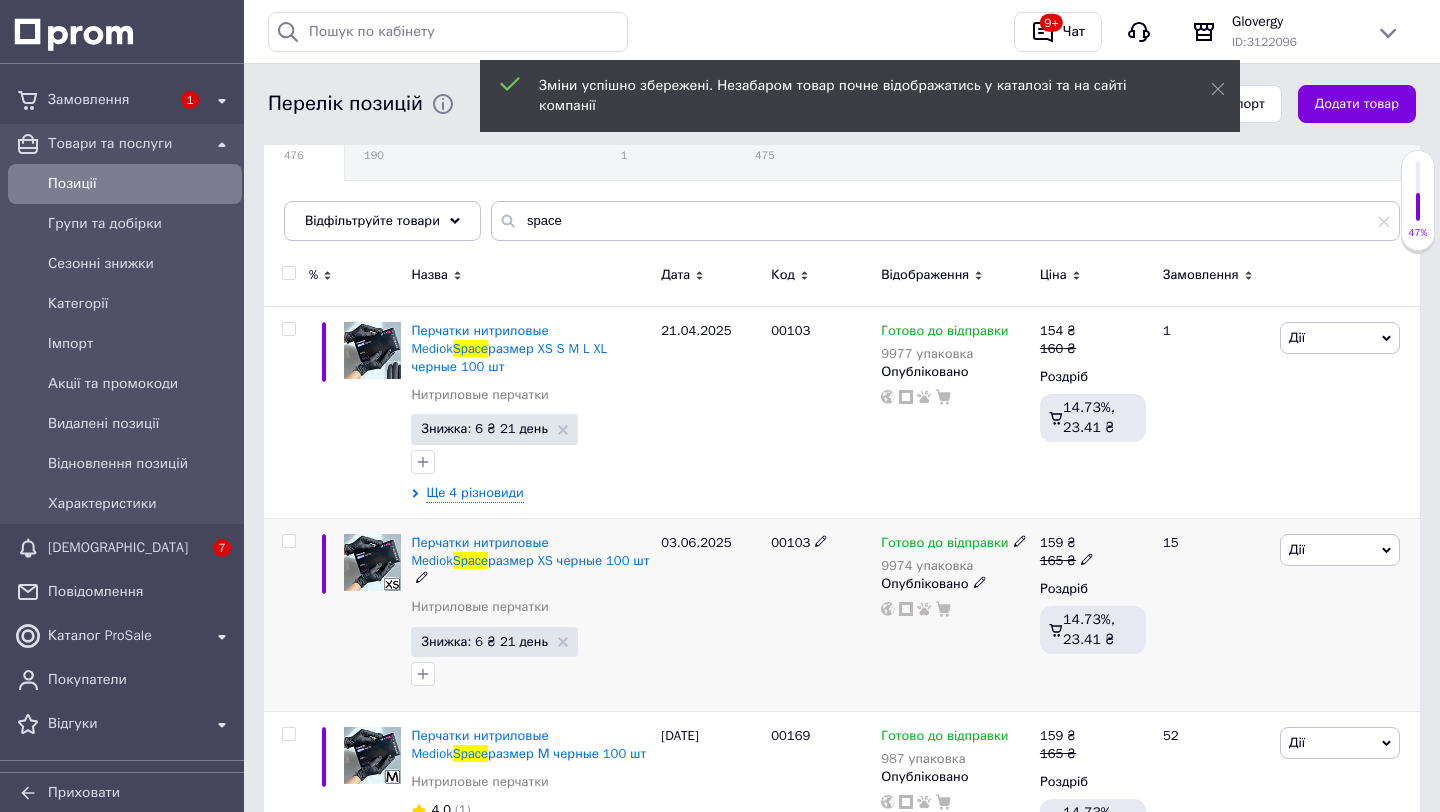 click 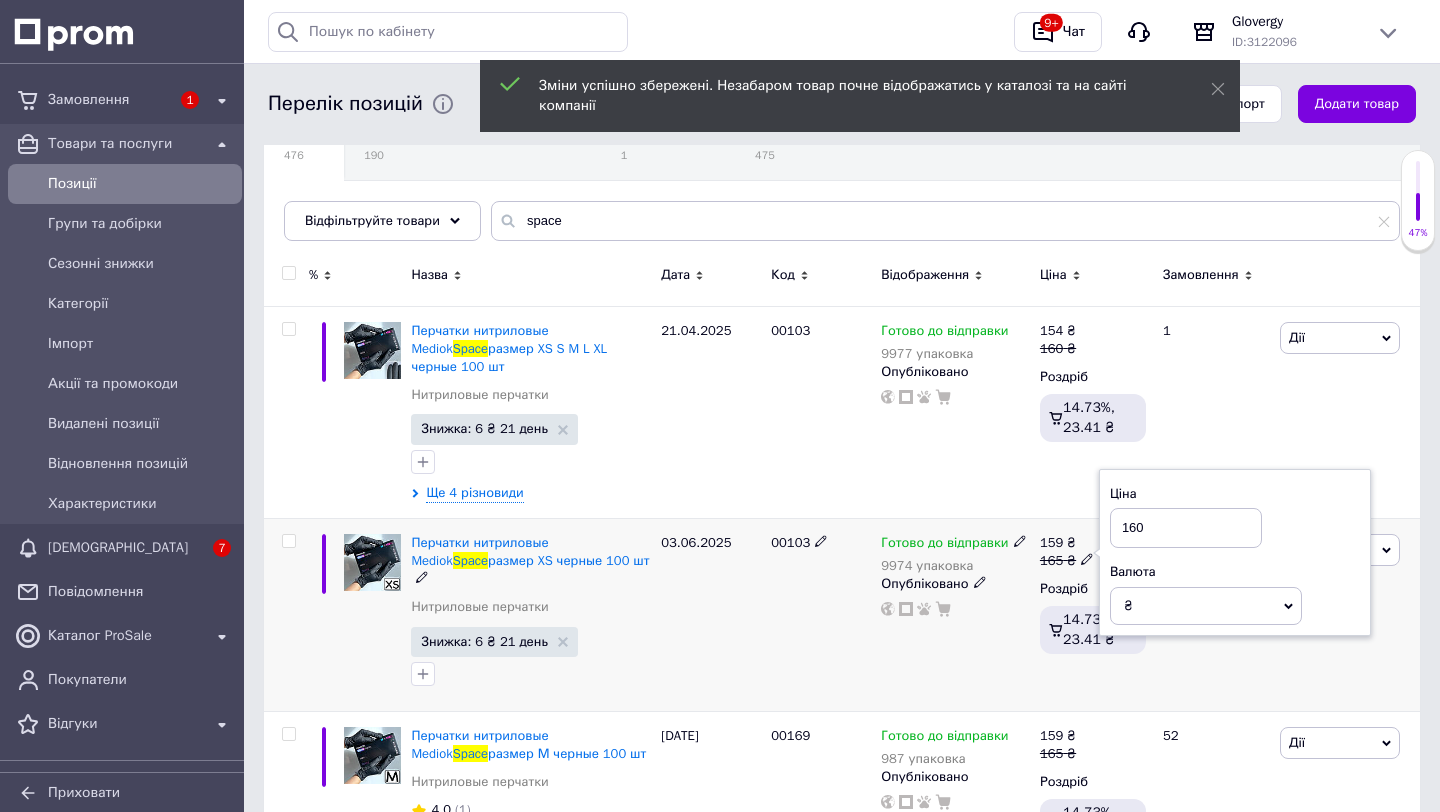 type on "160" 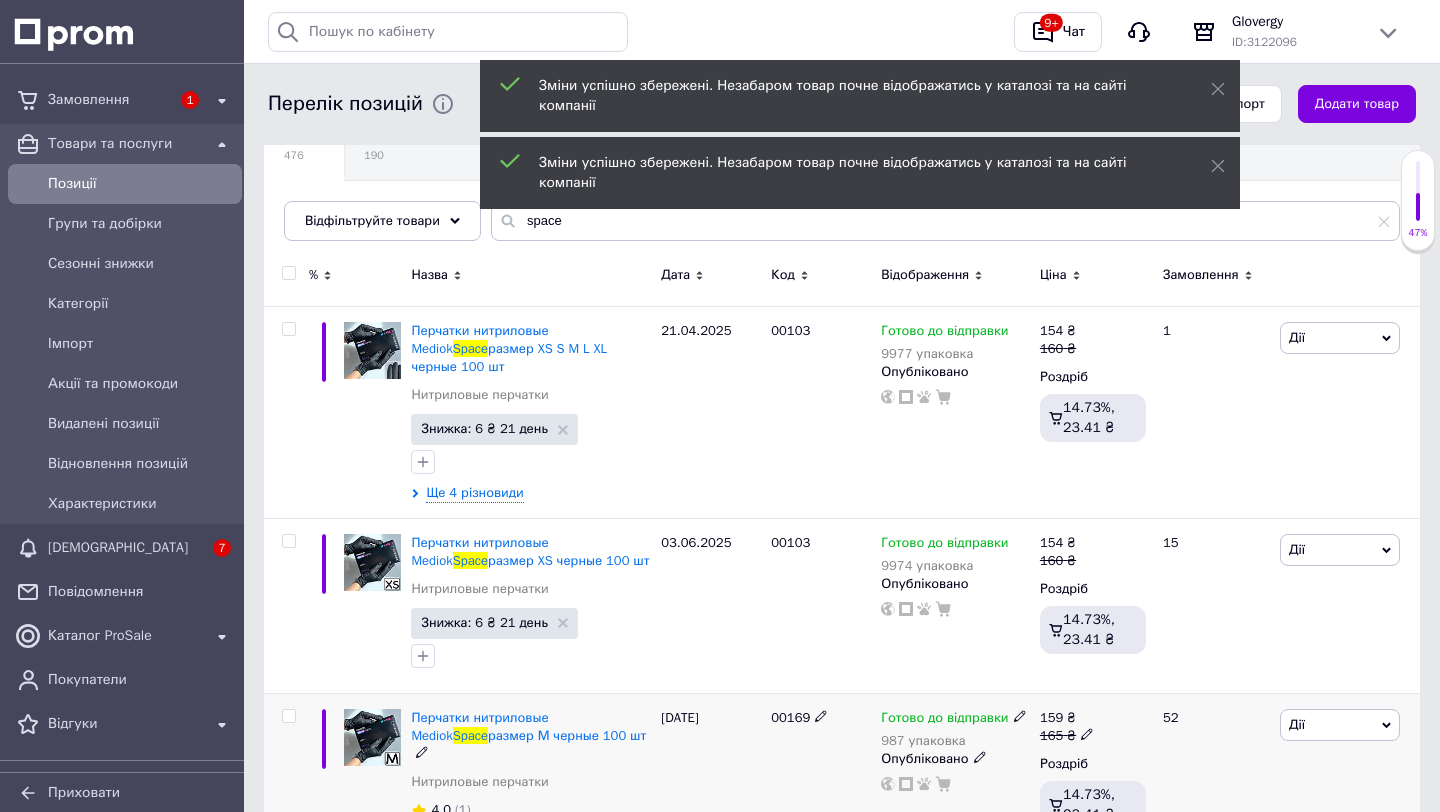 click 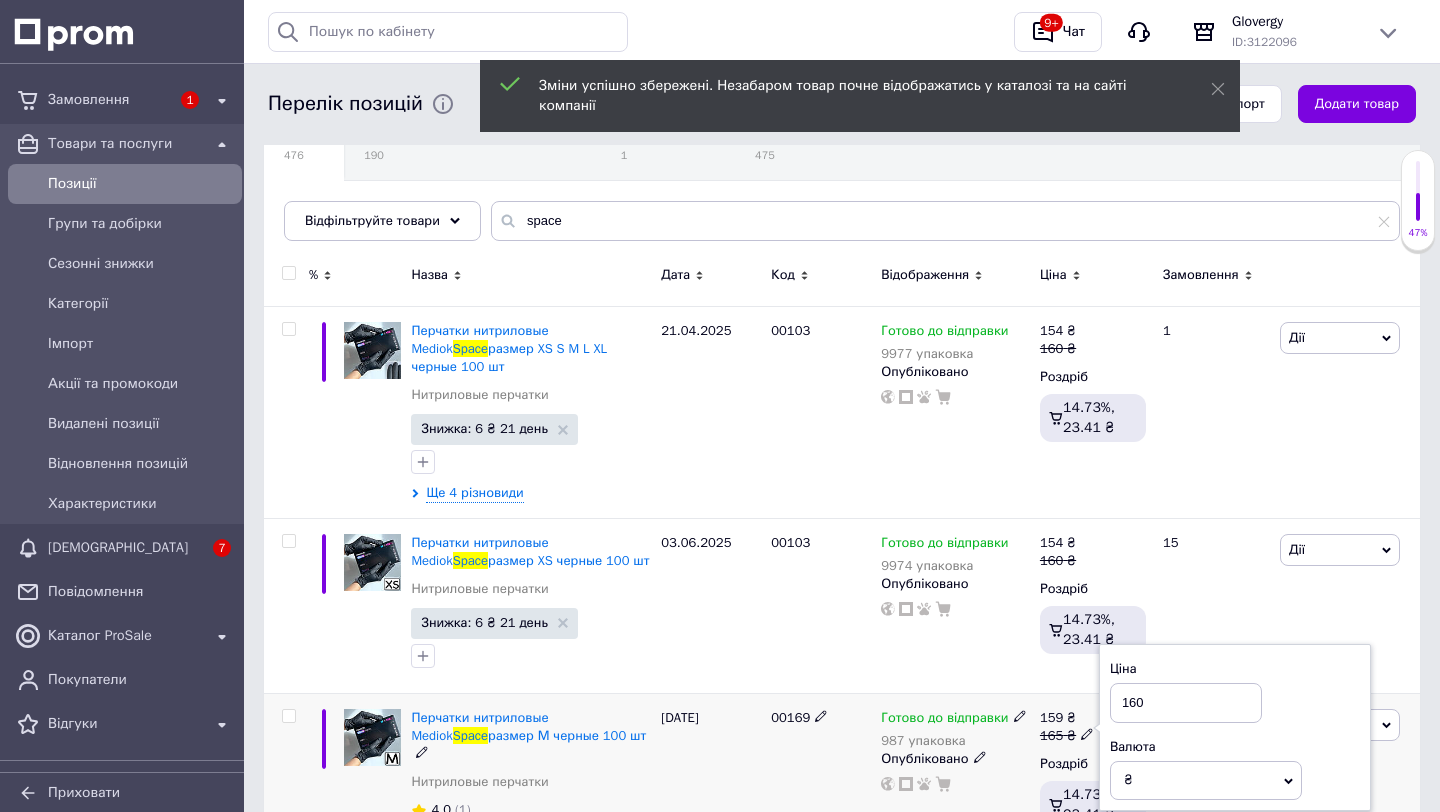 type on "160" 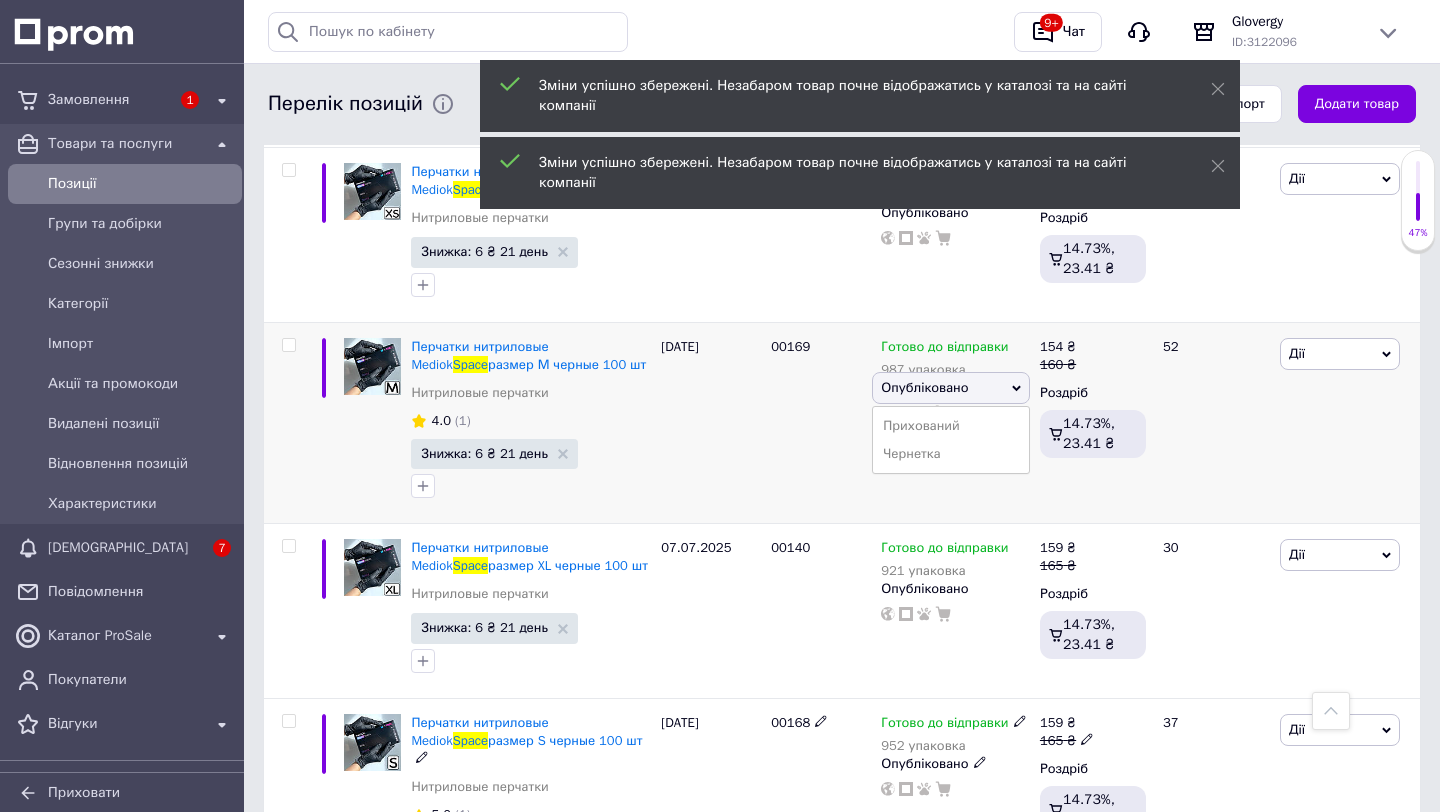scroll, scrollTop: 630, scrollLeft: 0, axis: vertical 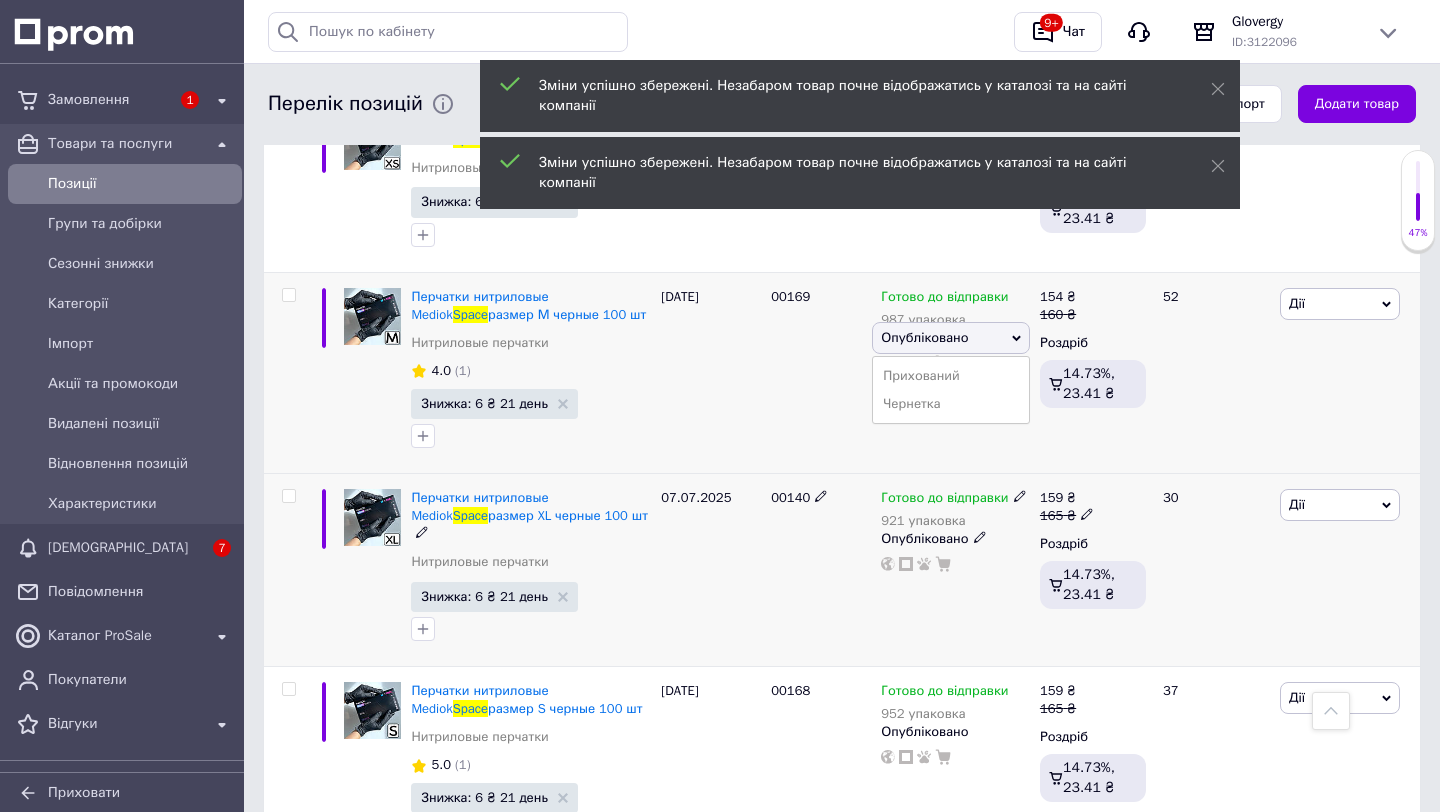 click on "30" at bounding box center [1213, 569] 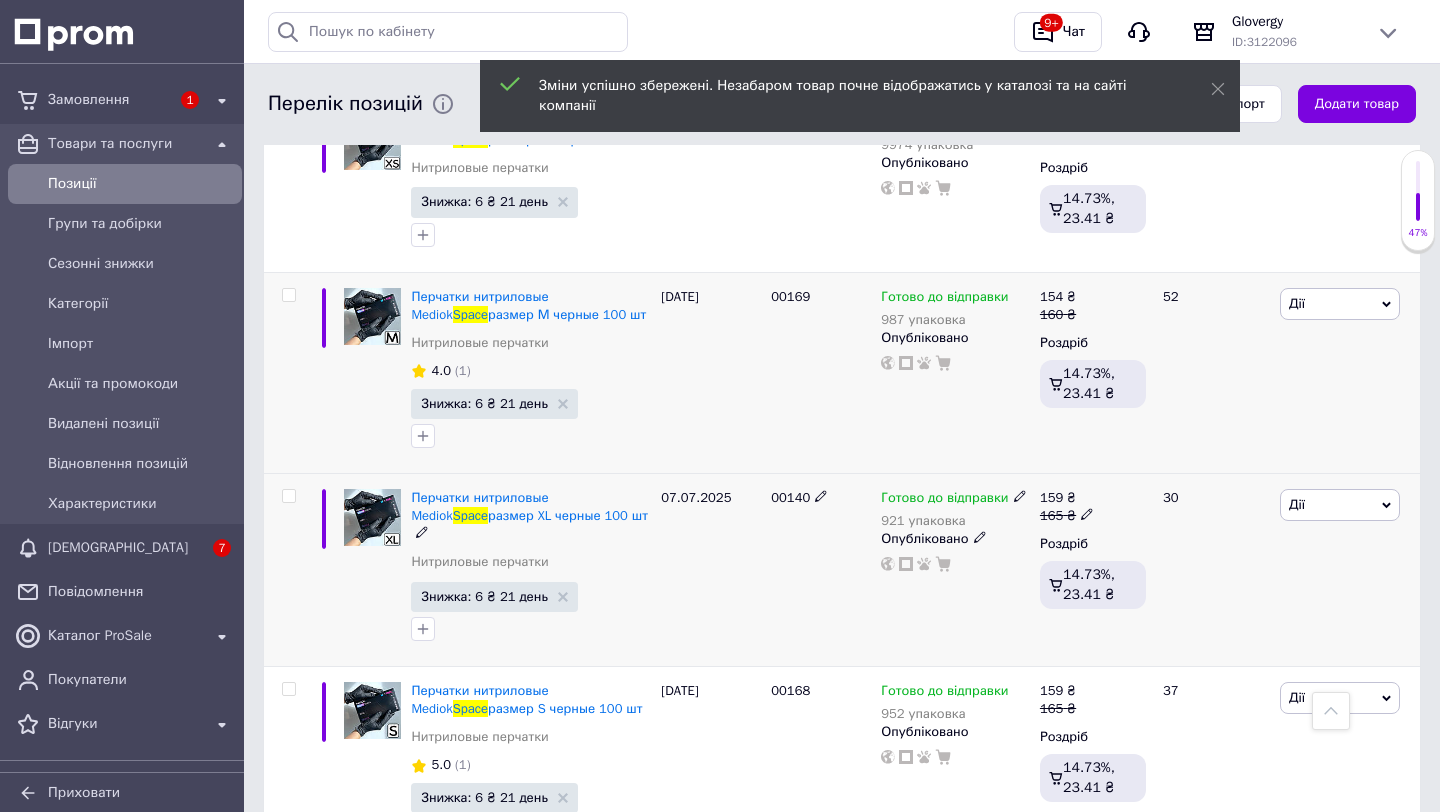 click 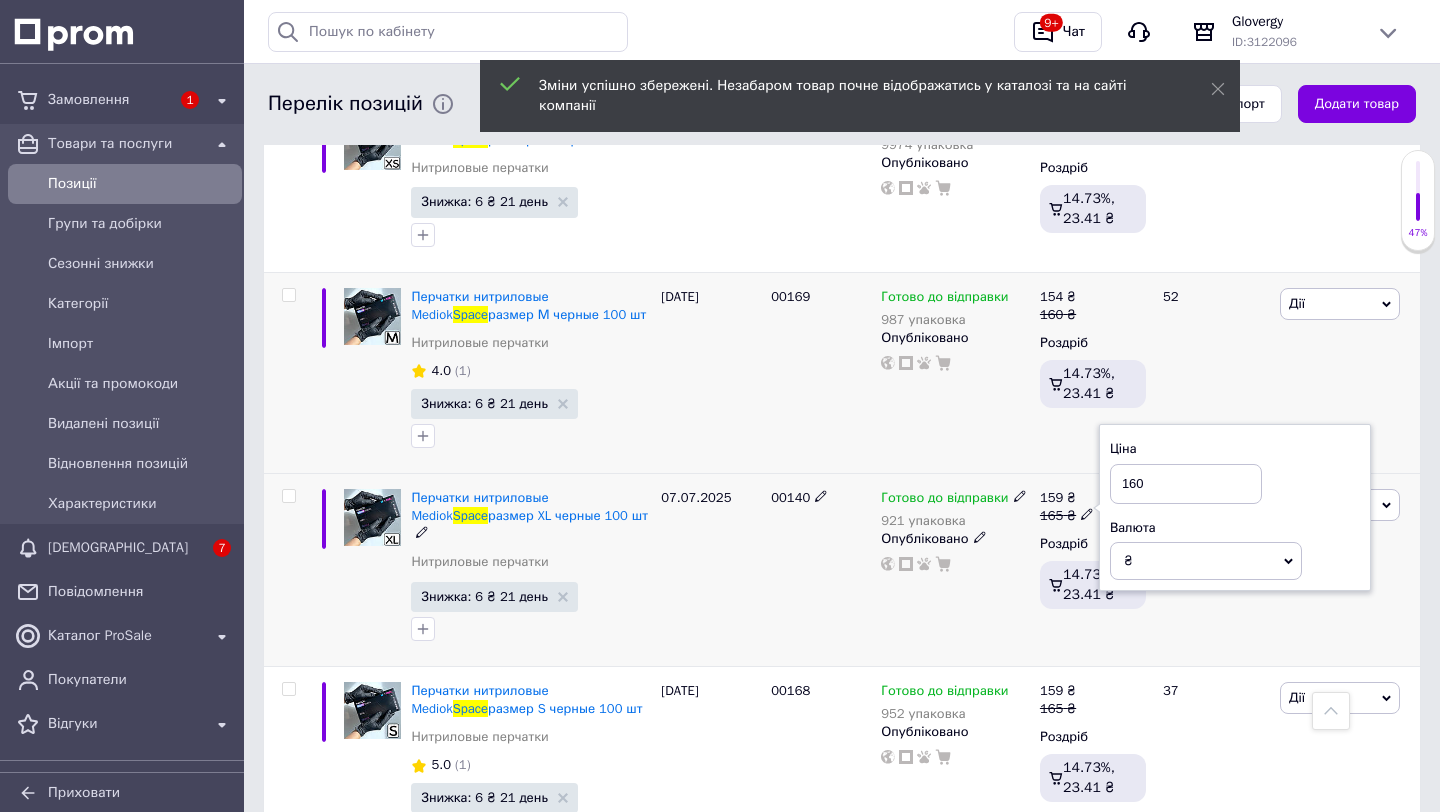 type on "160" 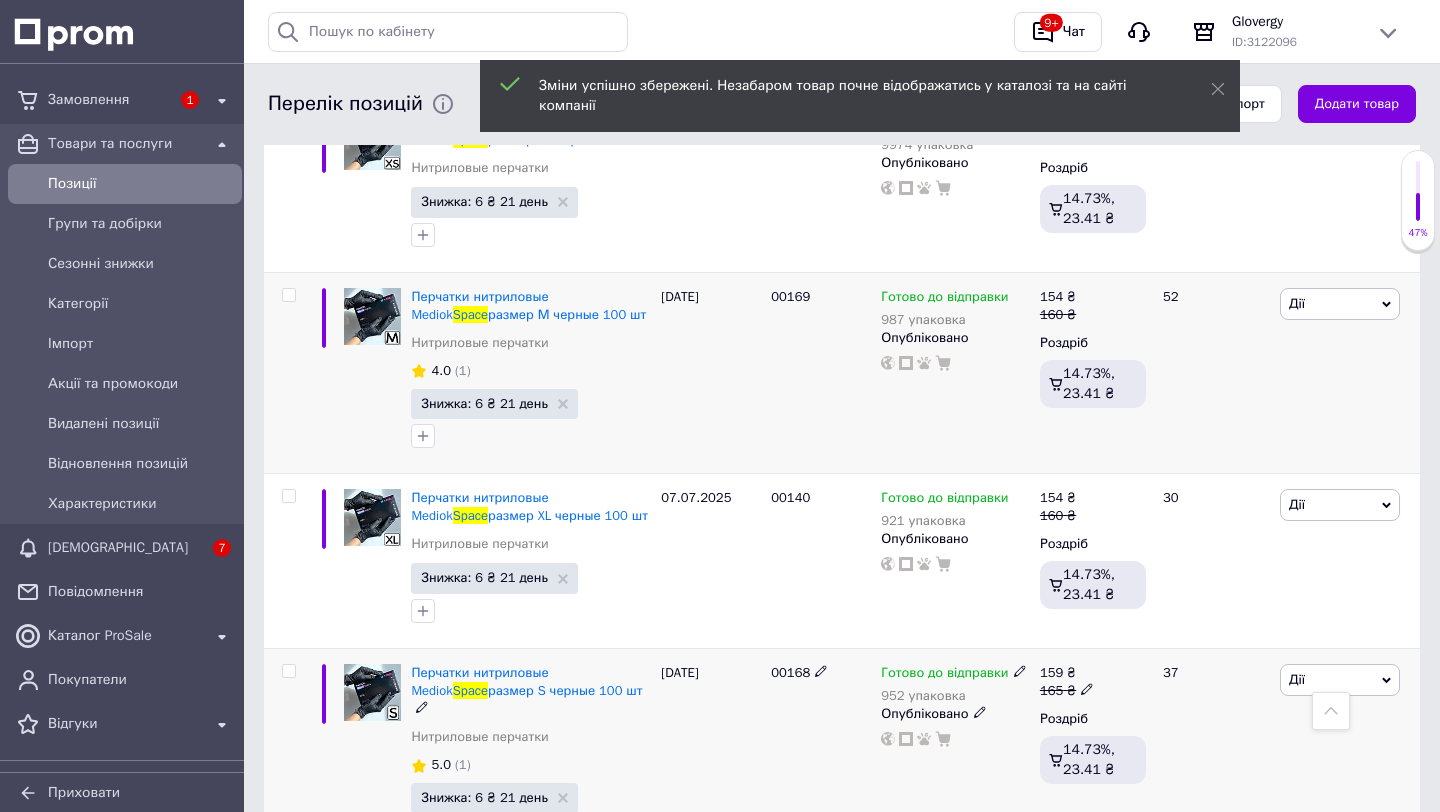 click 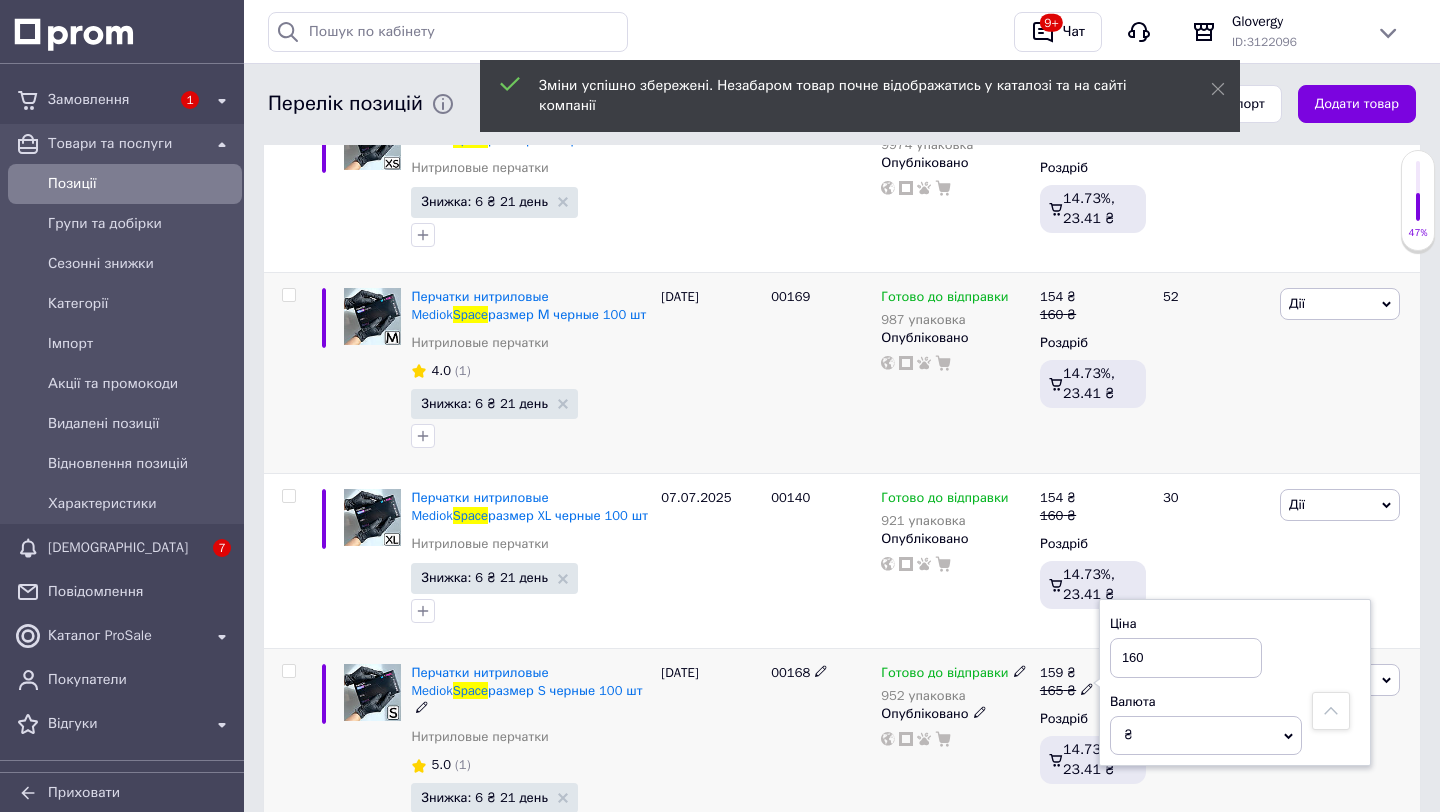 type on "160" 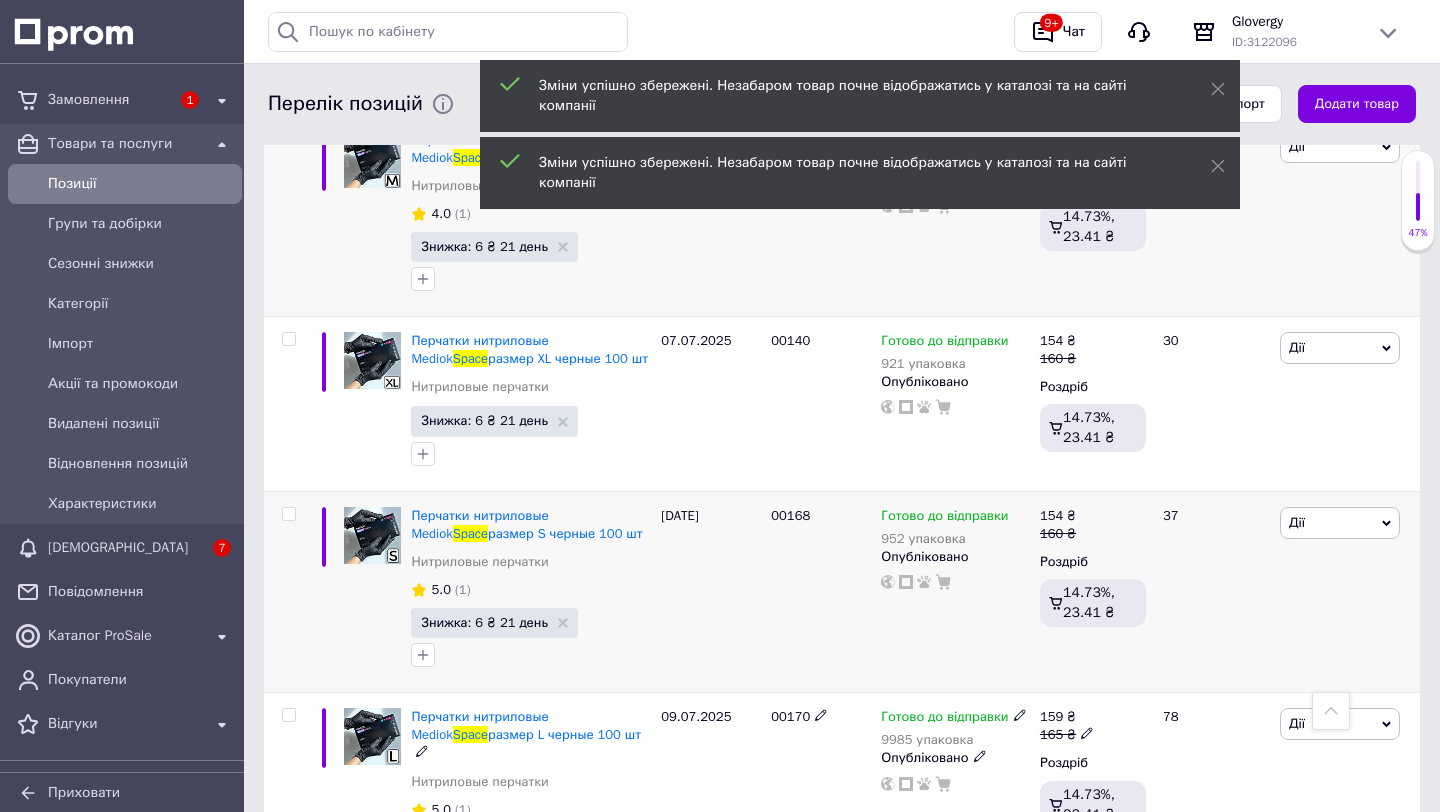 scroll, scrollTop: 910, scrollLeft: 0, axis: vertical 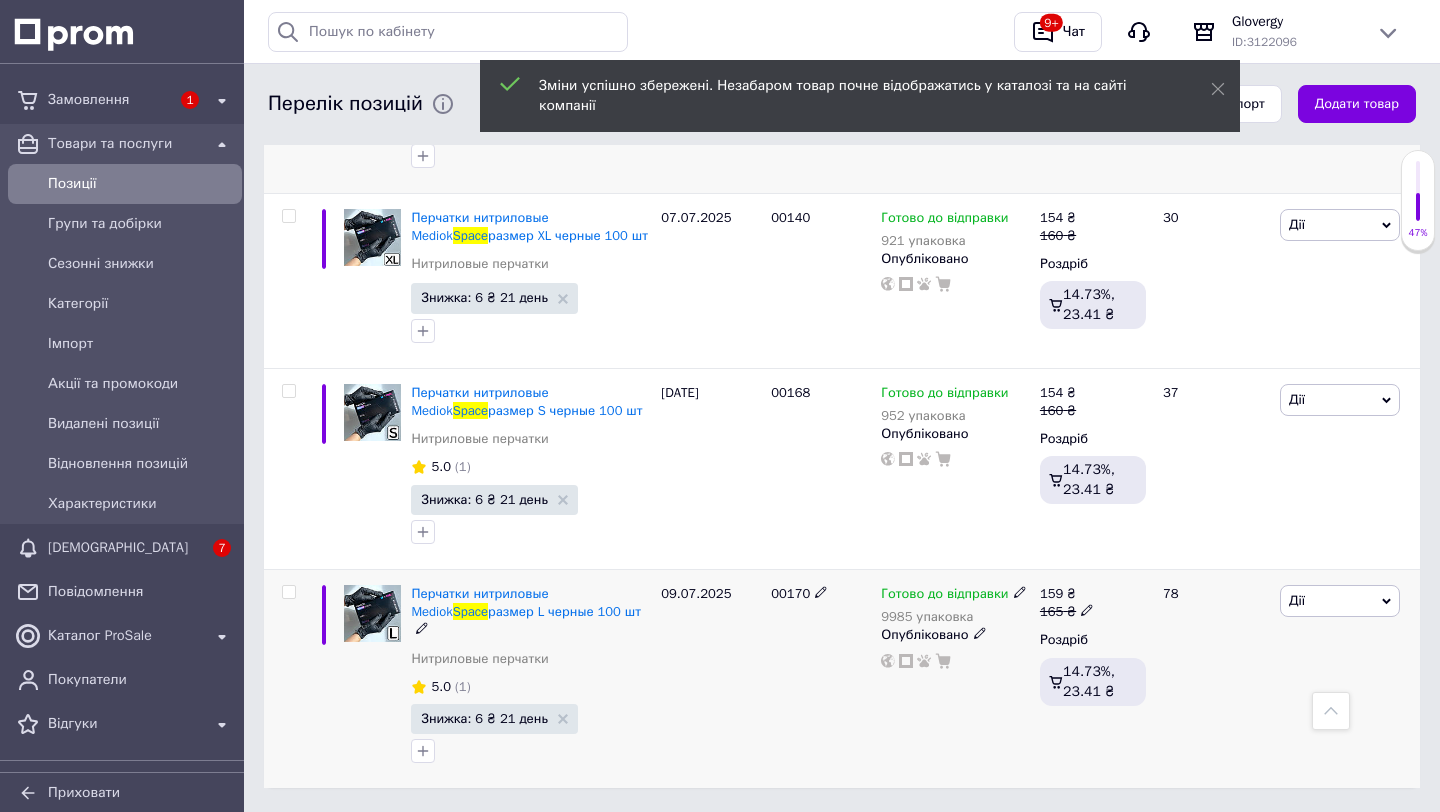 click 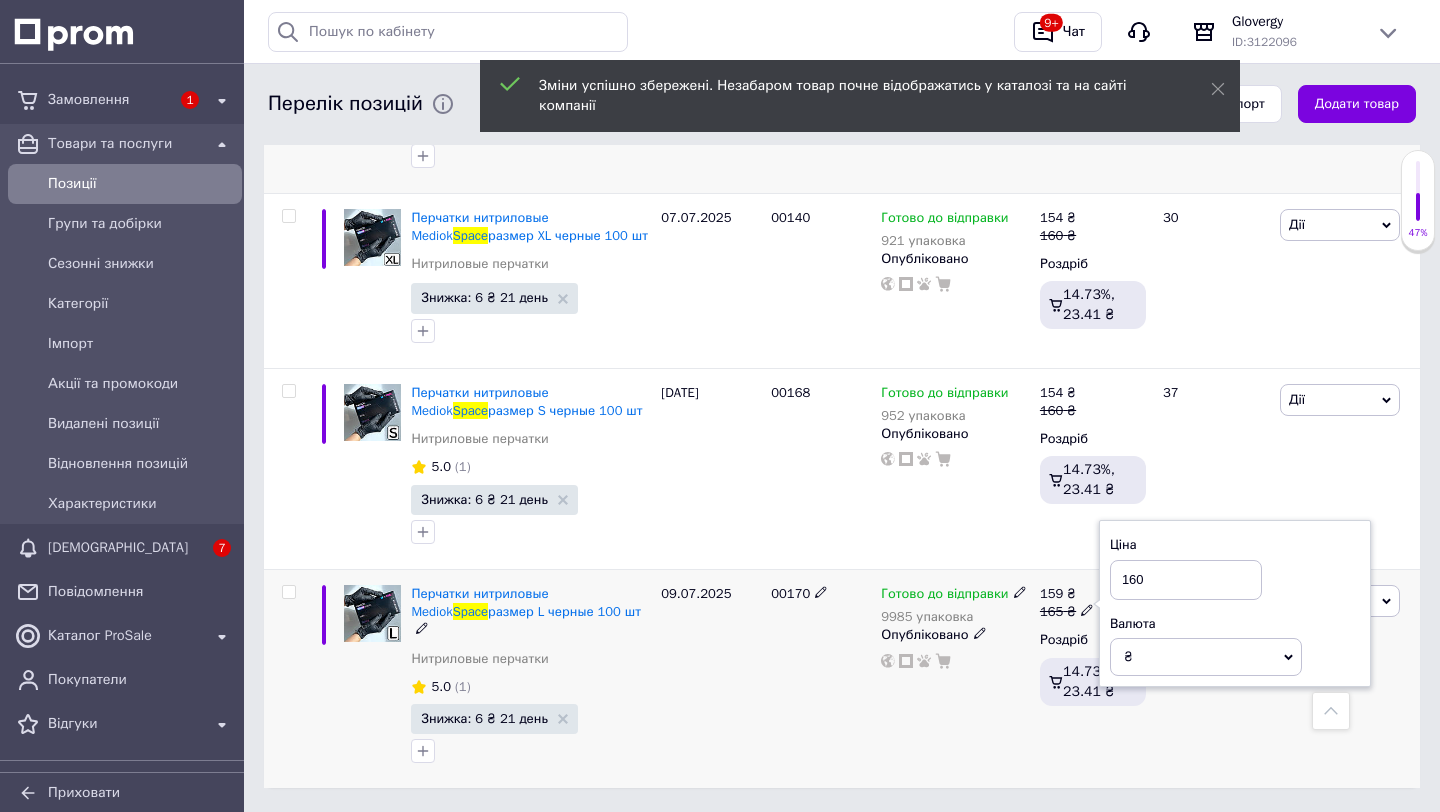 type on "160" 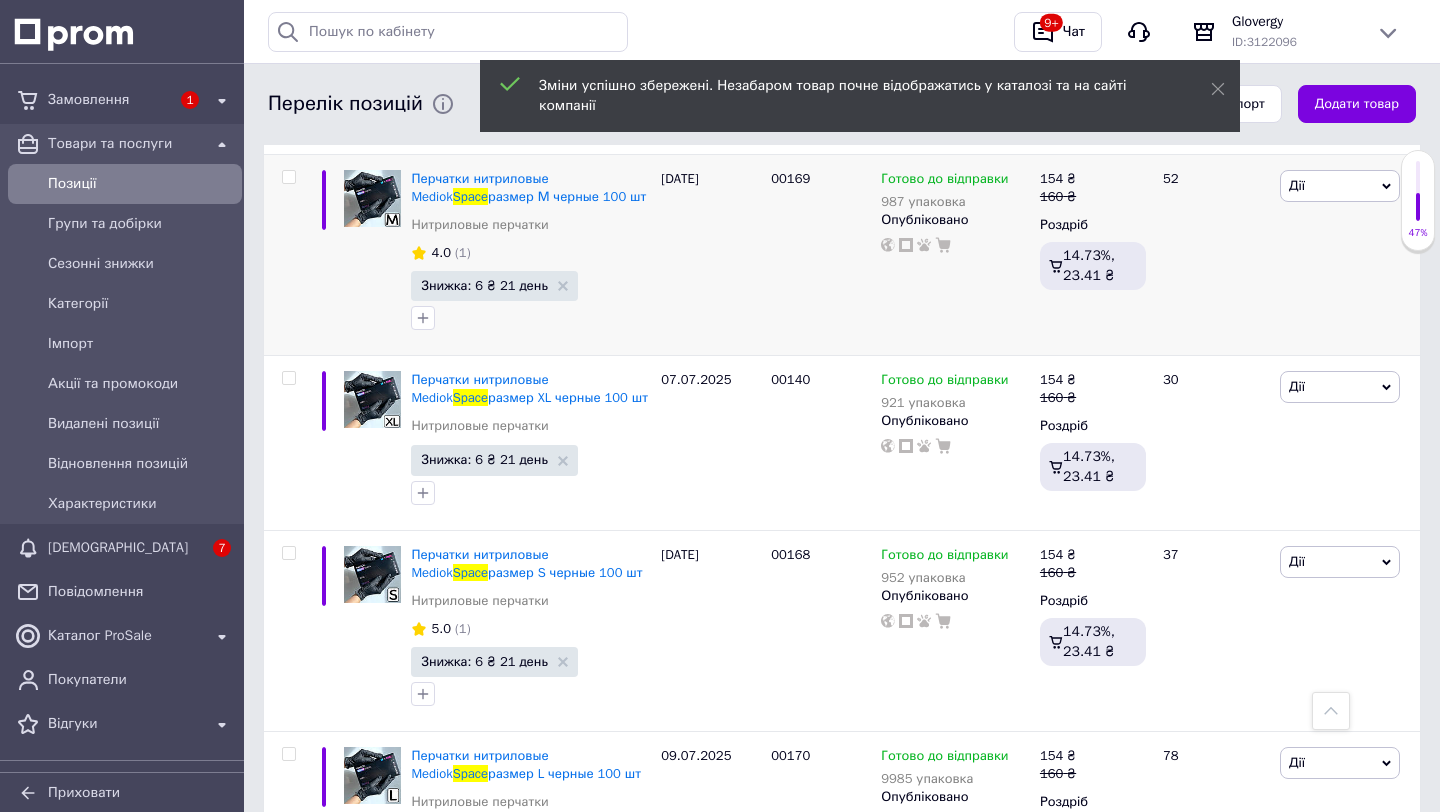 scroll, scrollTop: 736, scrollLeft: 0, axis: vertical 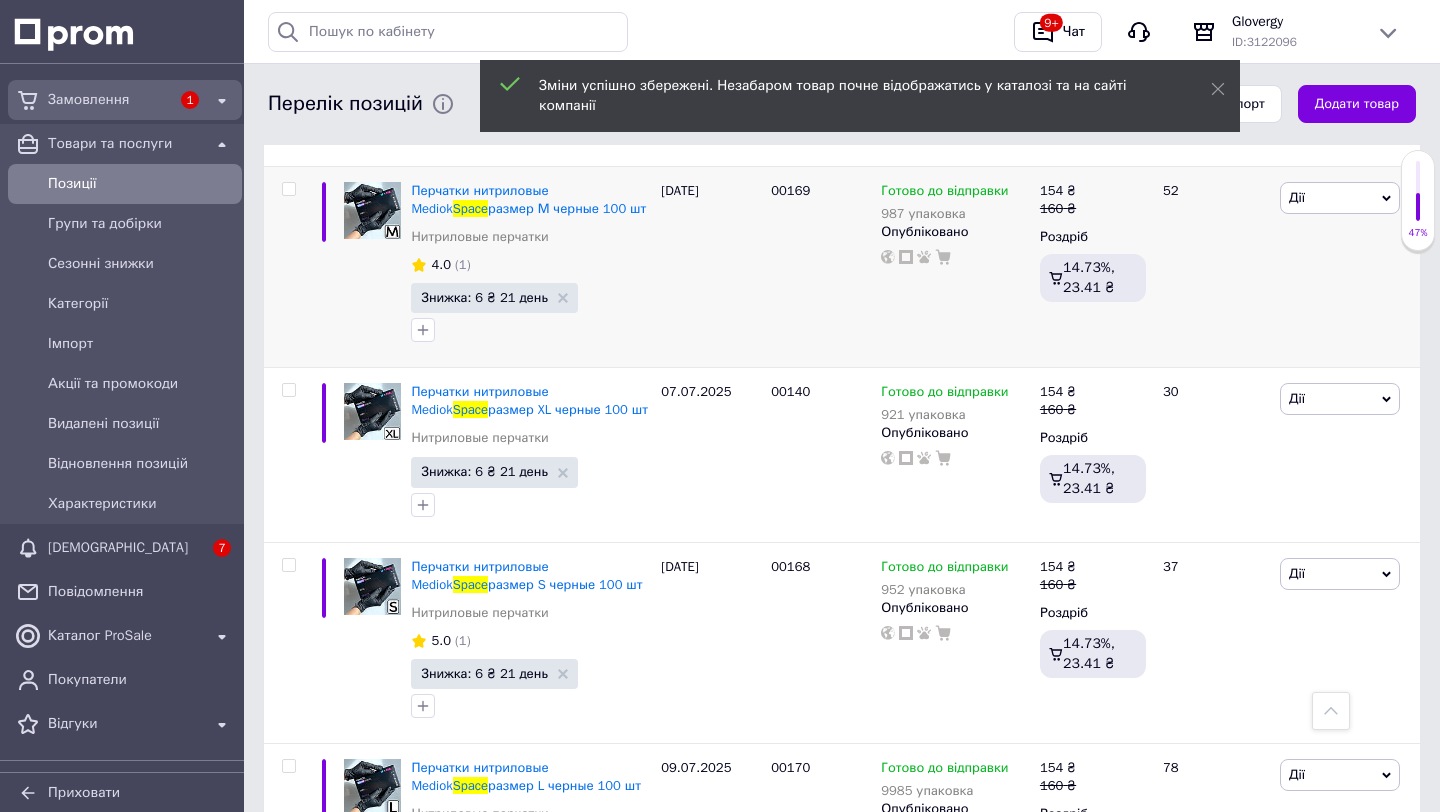 click on "1" at bounding box center (190, 100) 